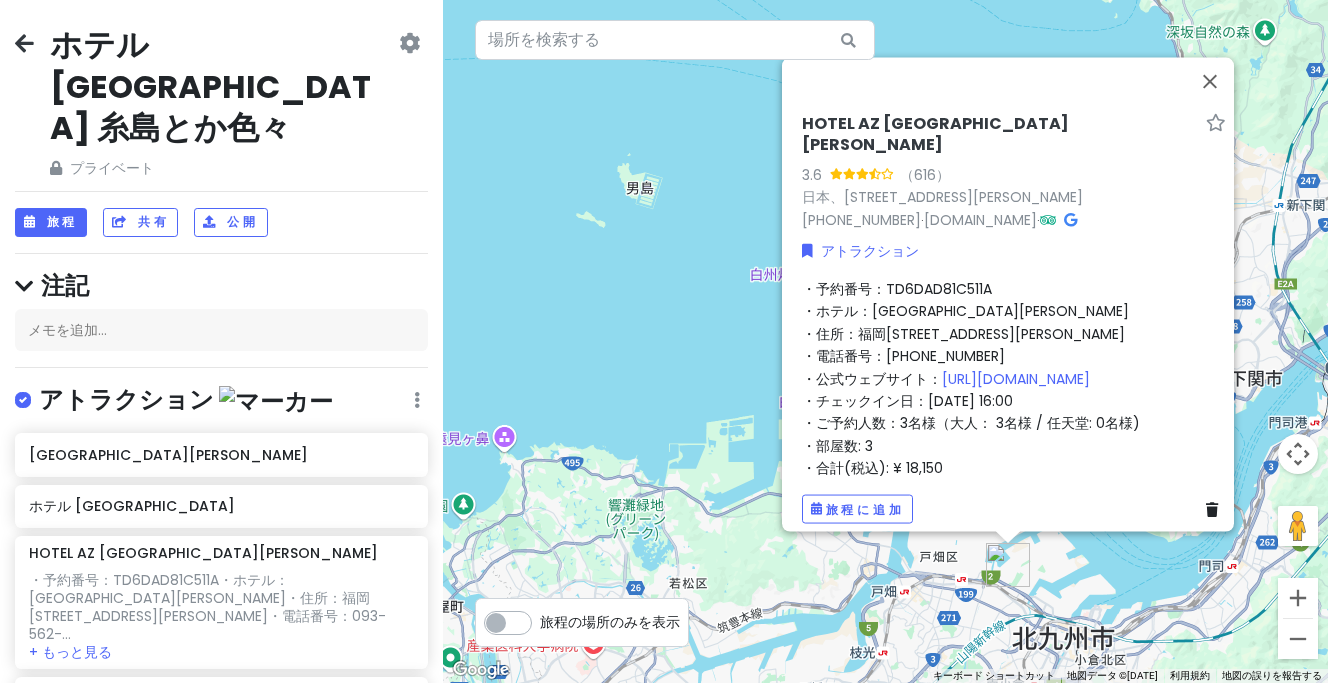 scroll, scrollTop: 0, scrollLeft: 0, axis: both 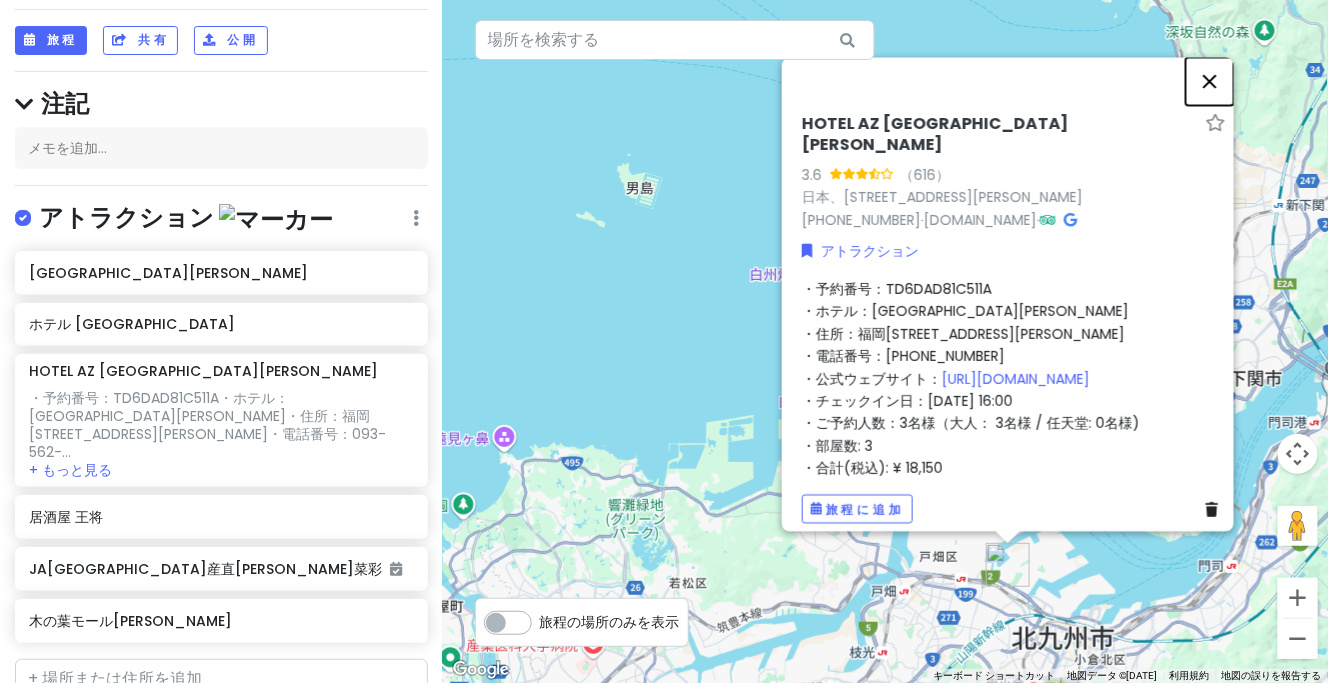 click at bounding box center [1210, 81] 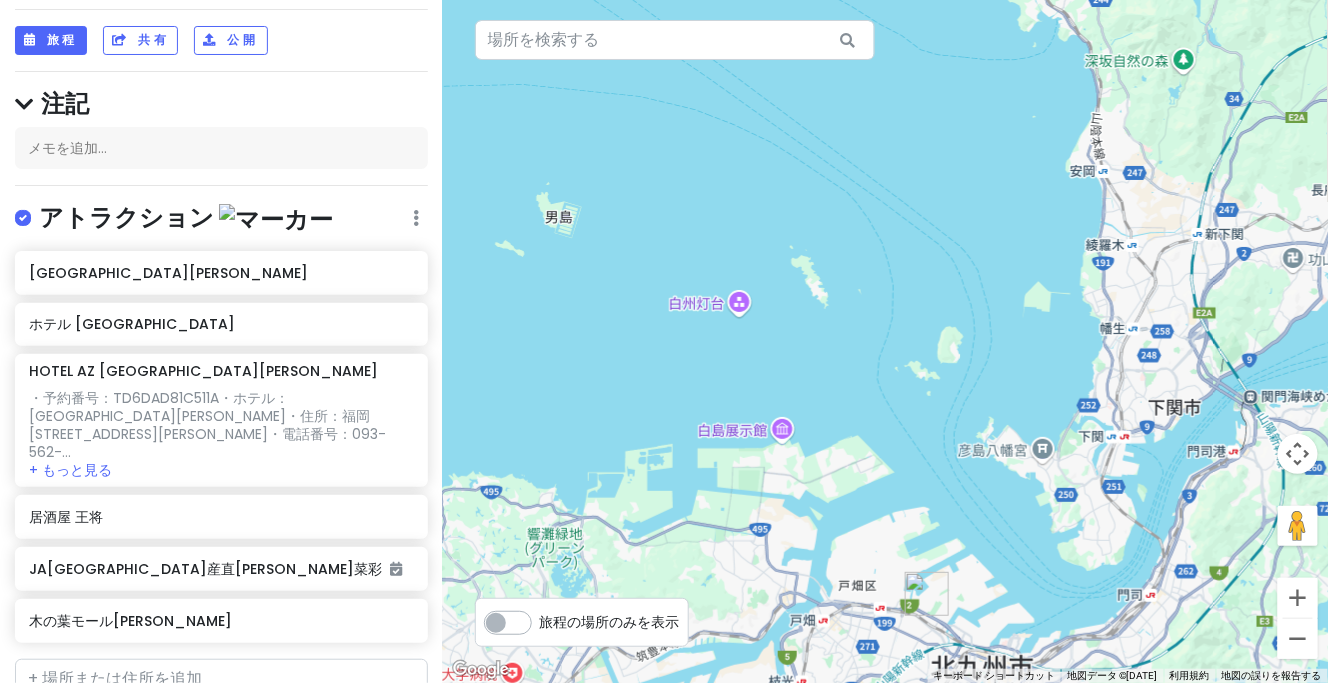 drag, startPoint x: 695, startPoint y: 298, endPoint x: 664, endPoint y: 313, distance: 34.43835 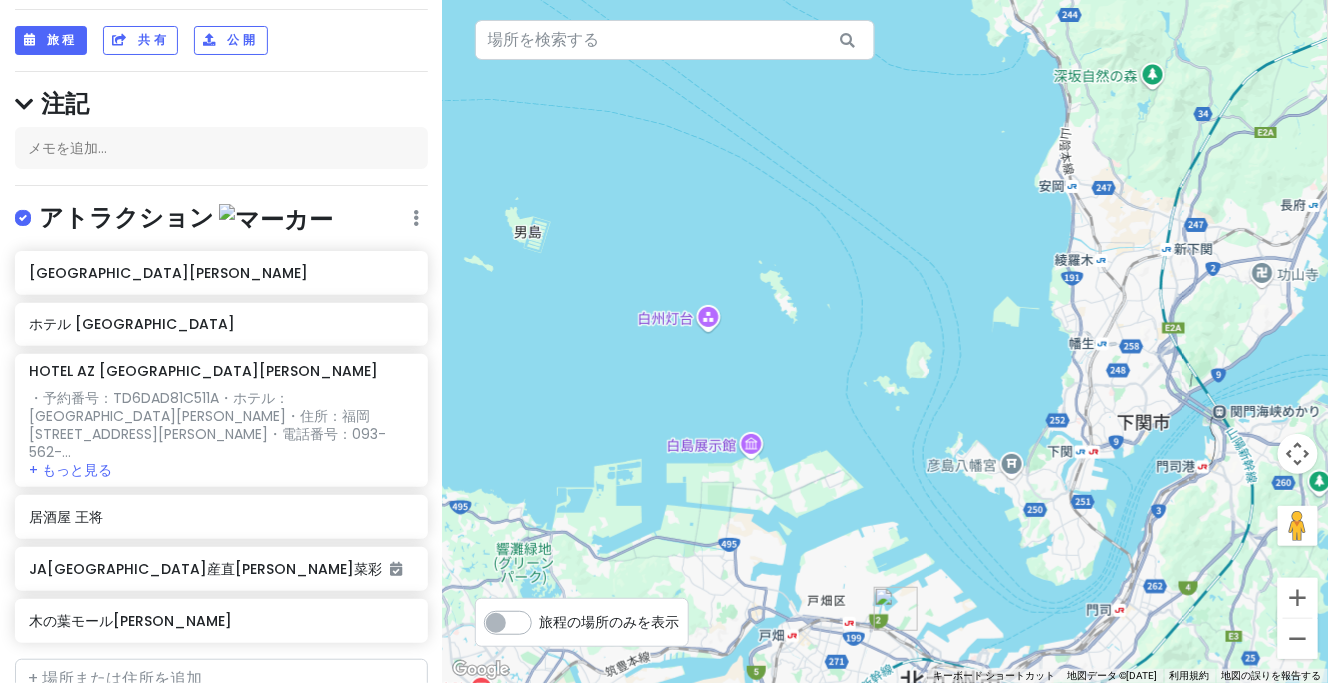 drag, startPoint x: 414, startPoint y: 376, endPoint x: 453, endPoint y: 360, distance: 42.154476 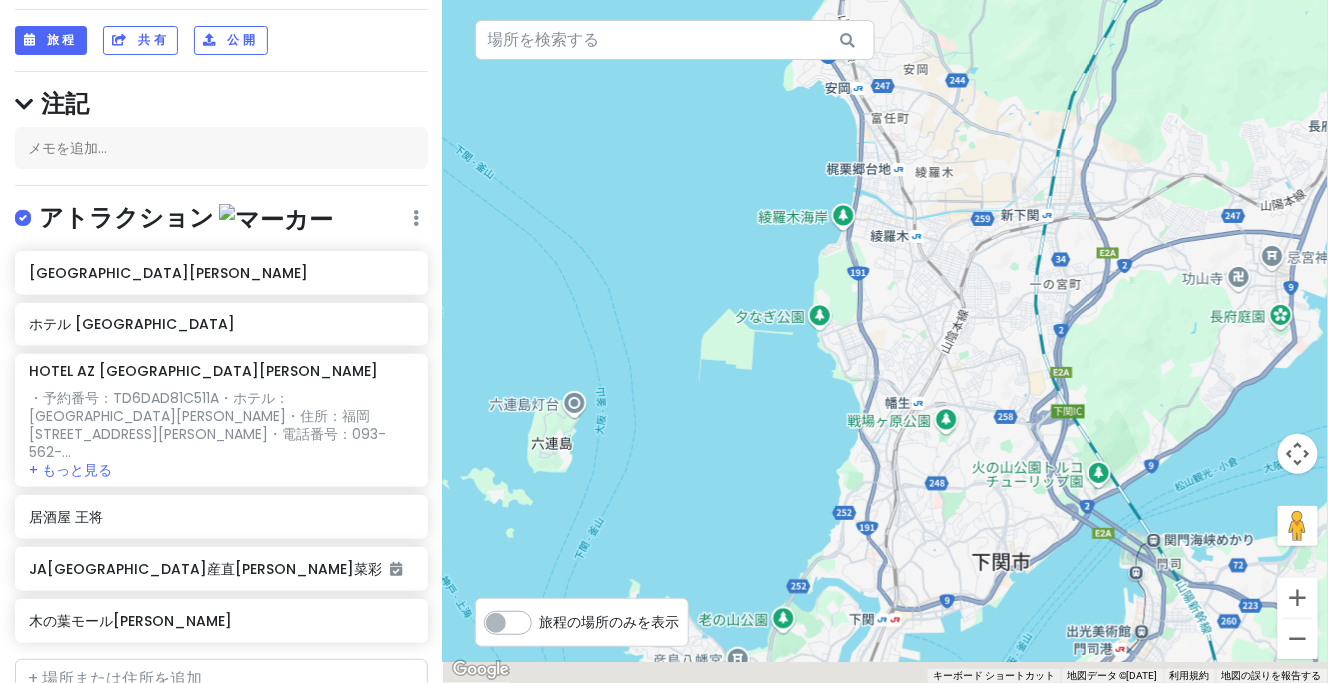 drag, startPoint x: 765, startPoint y: 344, endPoint x: 768, endPoint y: 233, distance: 111.040535 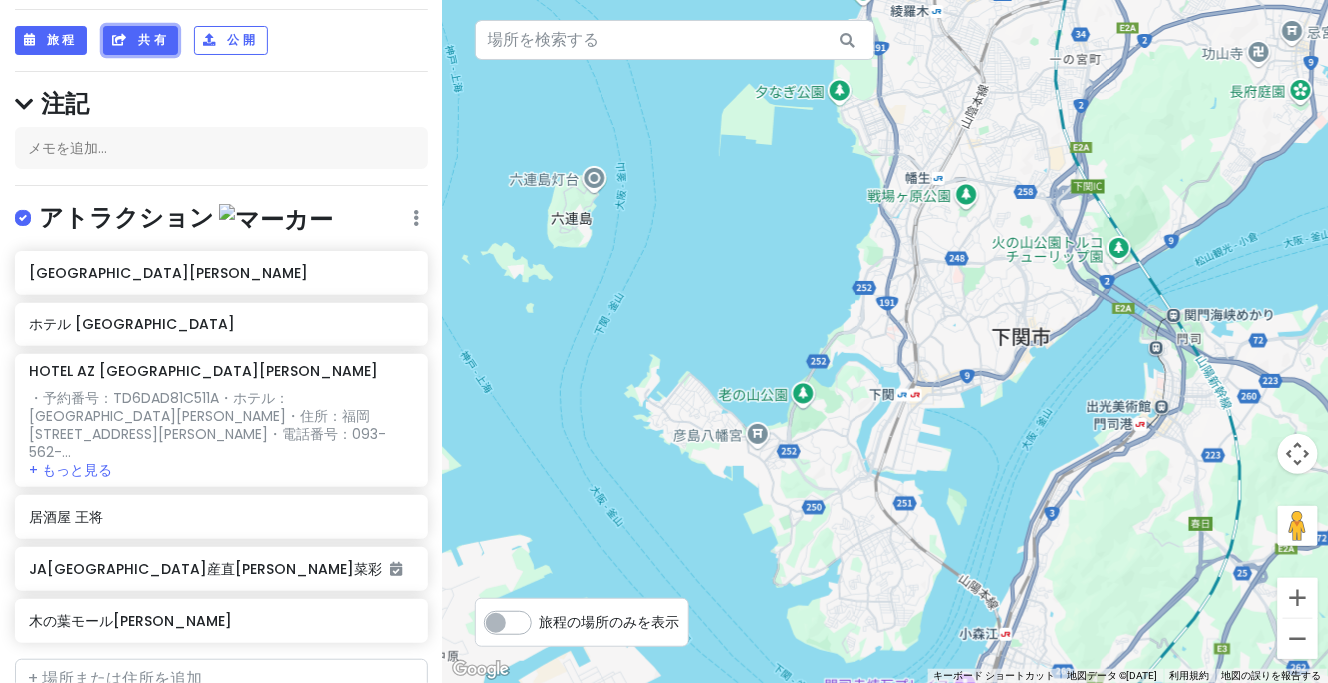 click on "共有" at bounding box center (140, 40) 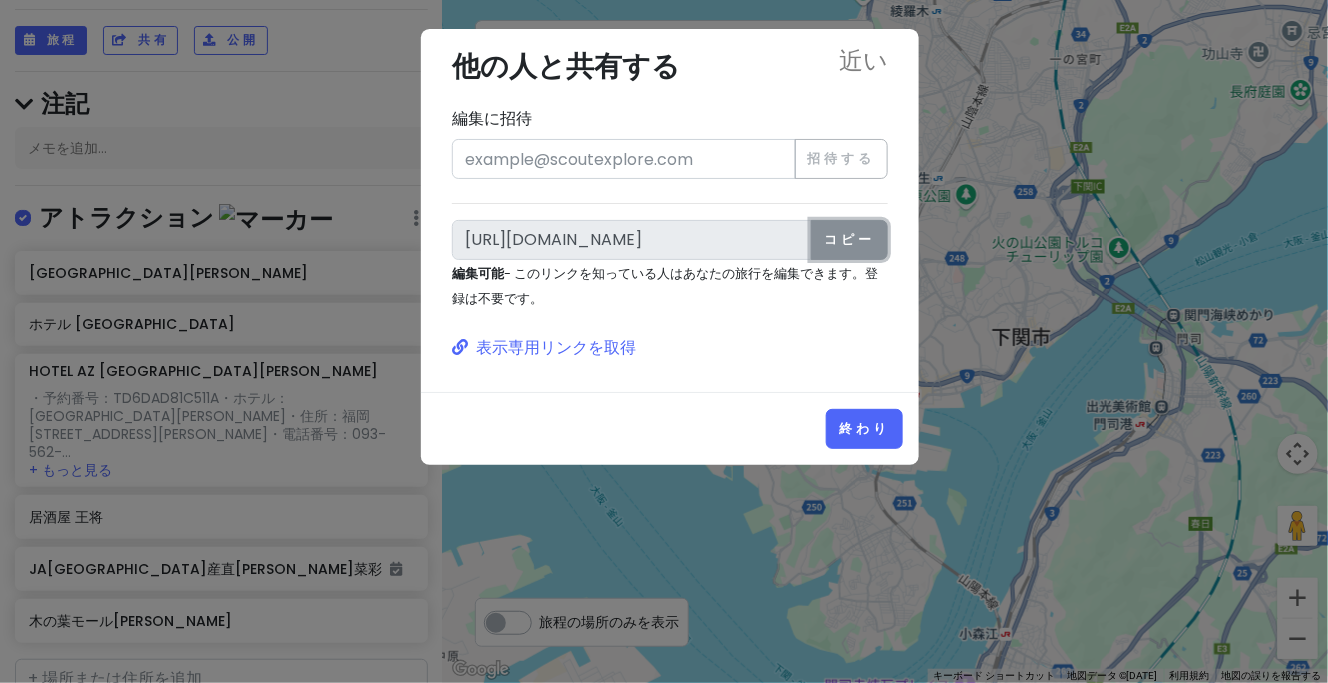 click on "コピー" at bounding box center (849, 239) 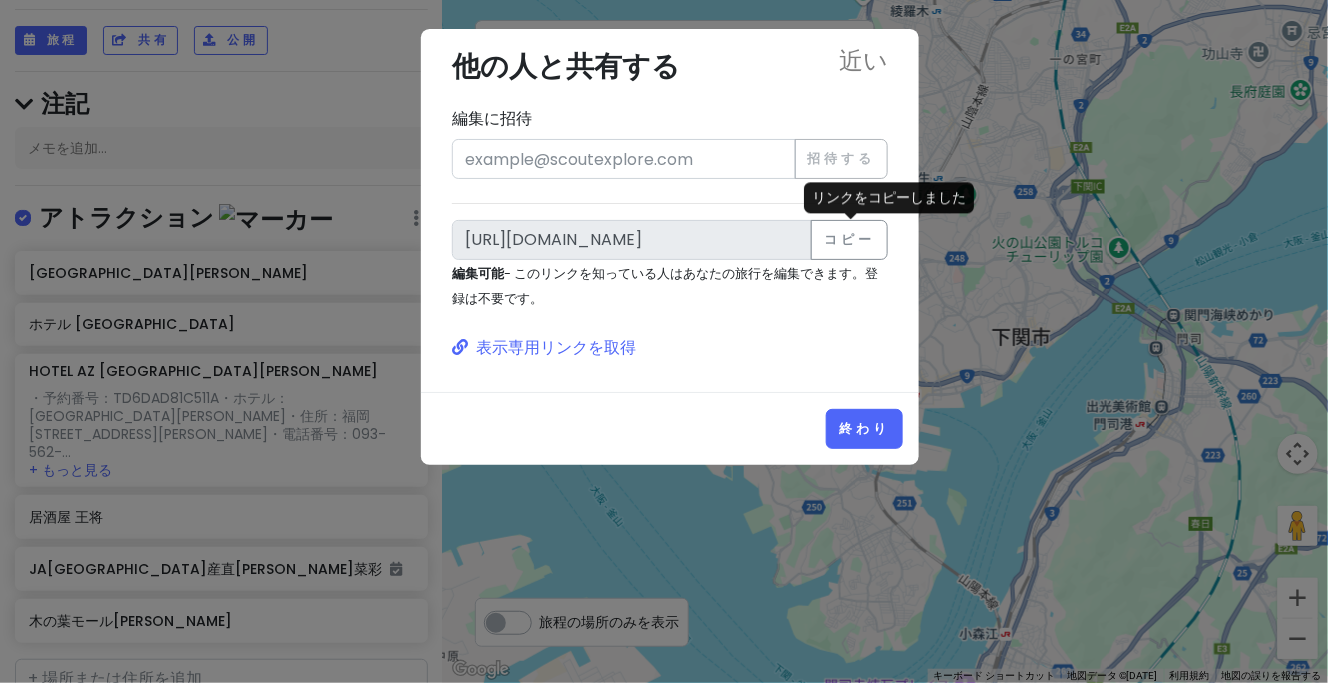 click on "終わり" at bounding box center [670, 428] 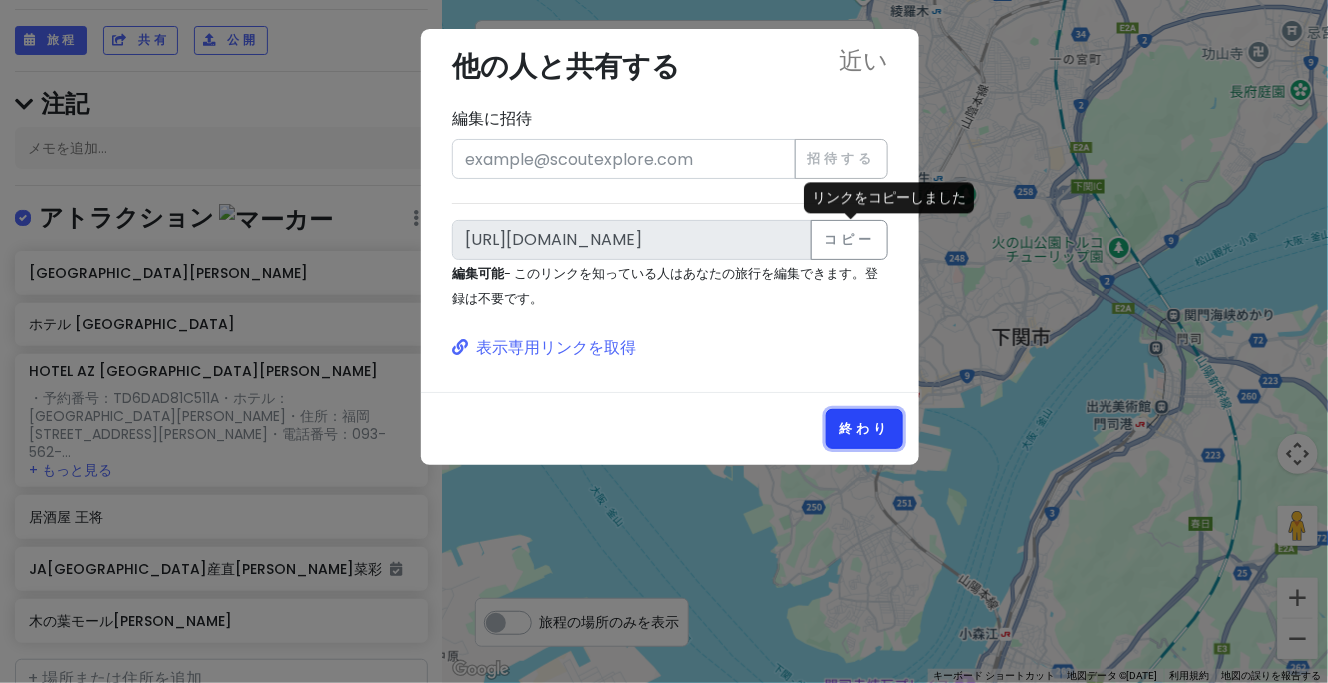 click on "終わり" at bounding box center (864, 429) 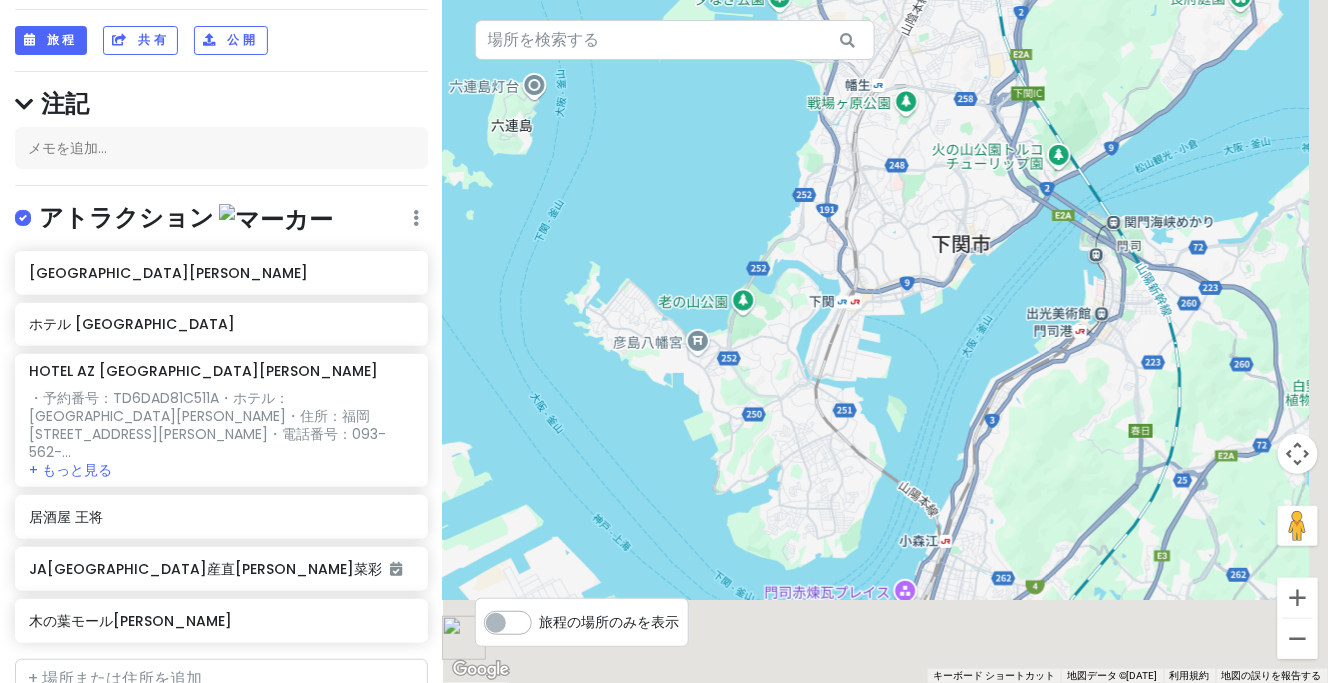 drag, startPoint x: 928, startPoint y: 356, endPoint x: 835, endPoint y: 157, distance: 219.65883 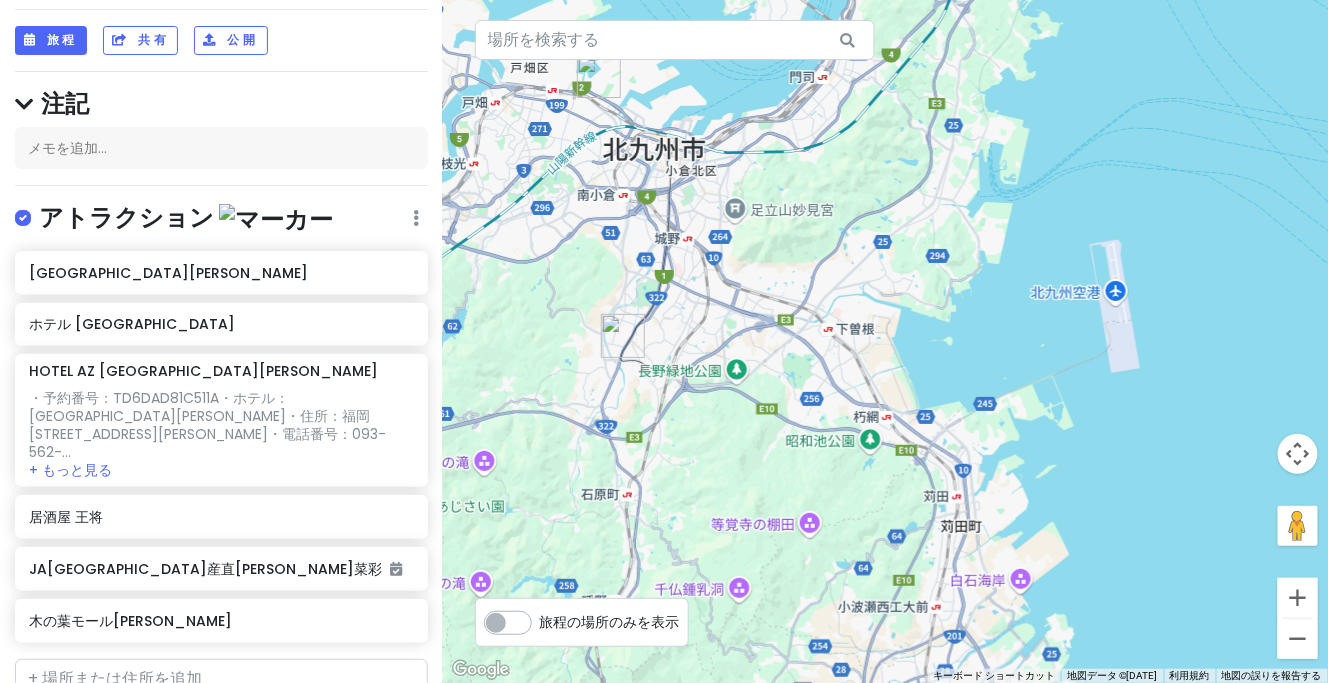 drag, startPoint x: 894, startPoint y: 265, endPoint x: 975, endPoint y: 256, distance: 81.49847 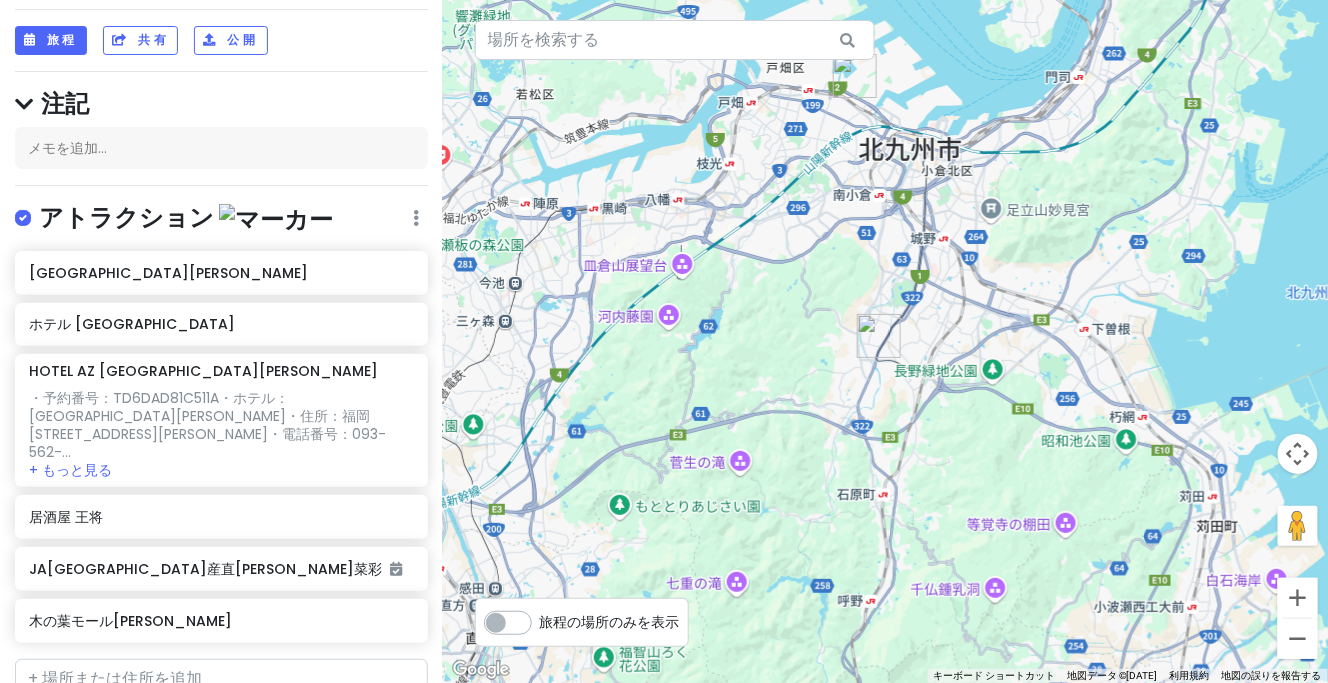 click at bounding box center [885, 341] 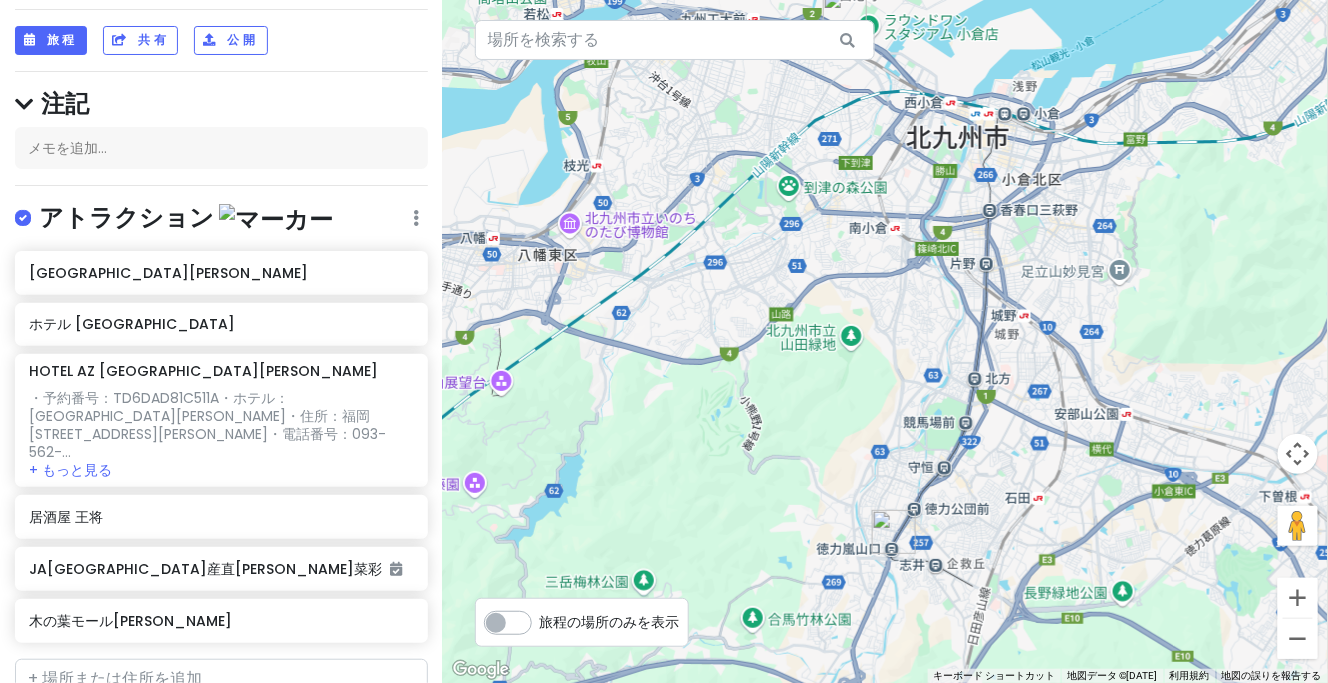 drag, startPoint x: 938, startPoint y: 330, endPoint x: 859, endPoint y: 296, distance: 86.00581 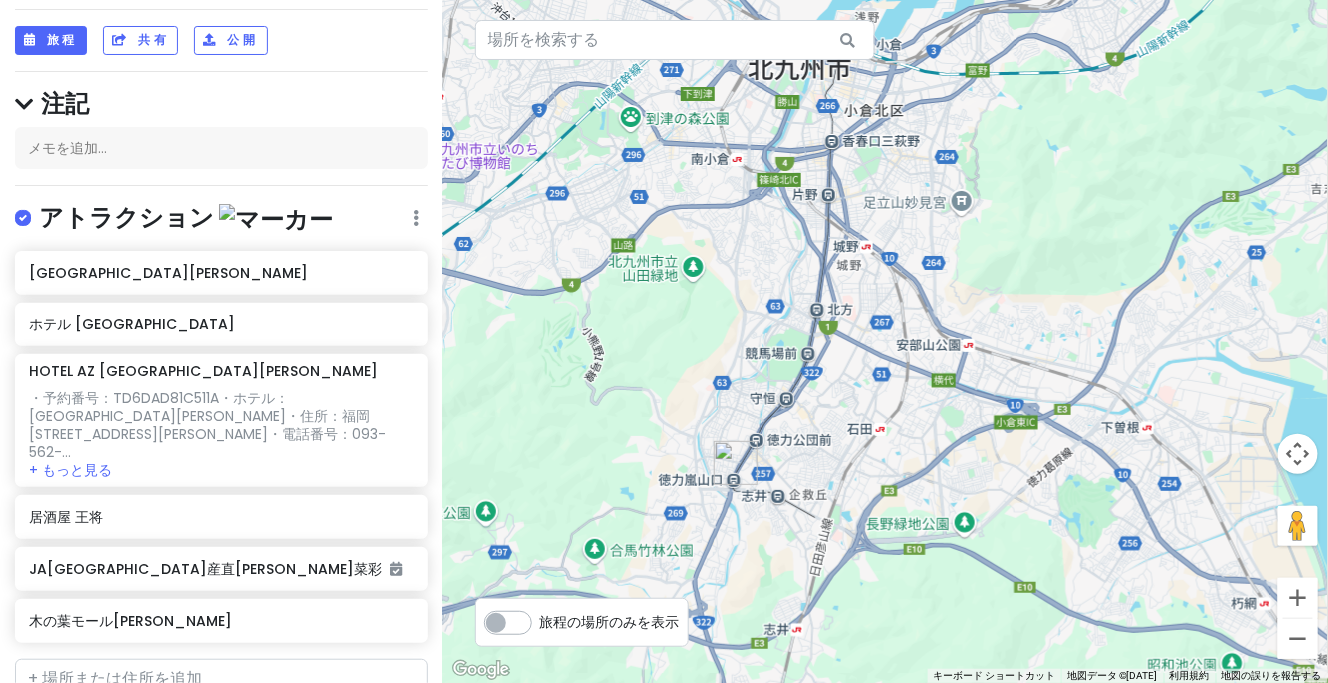 drag, startPoint x: 853, startPoint y: 404, endPoint x: 1005, endPoint y: 313, distance: 177.15813 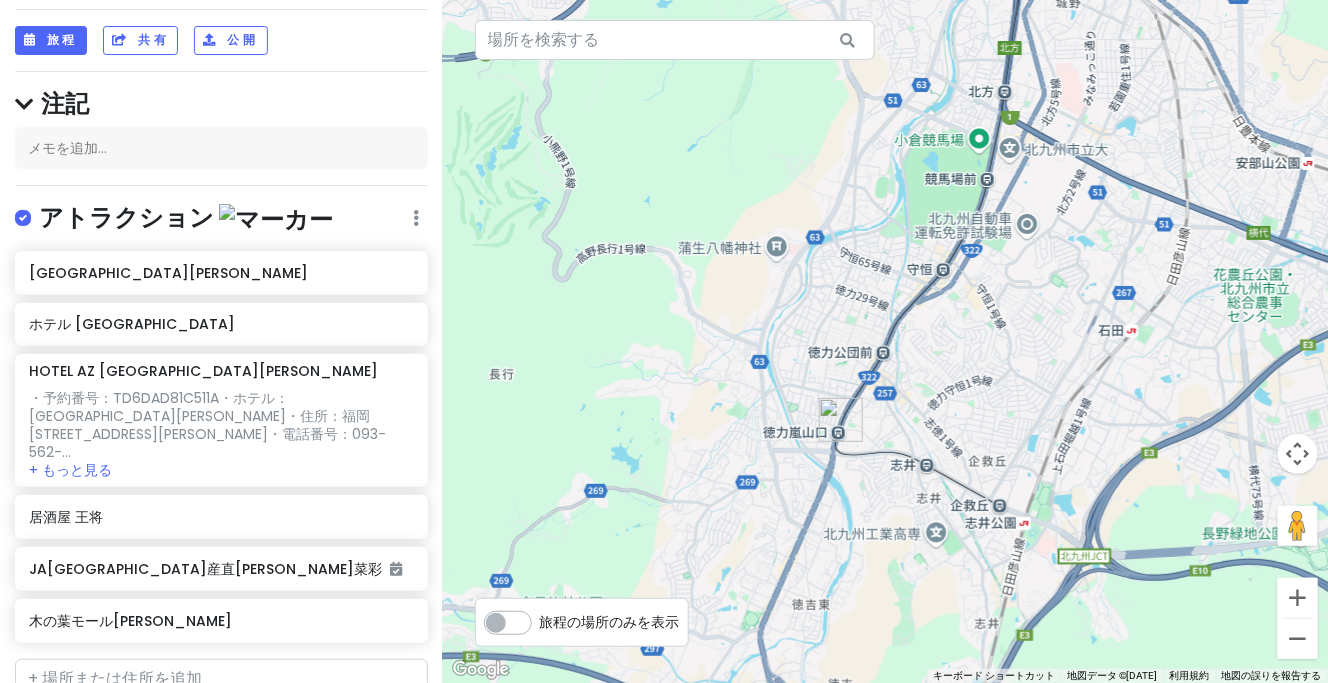 drag, startPoint x: 929, startPoint y: 416, endPoint x: 1015, endPoint y: 333, distance: 119.519875 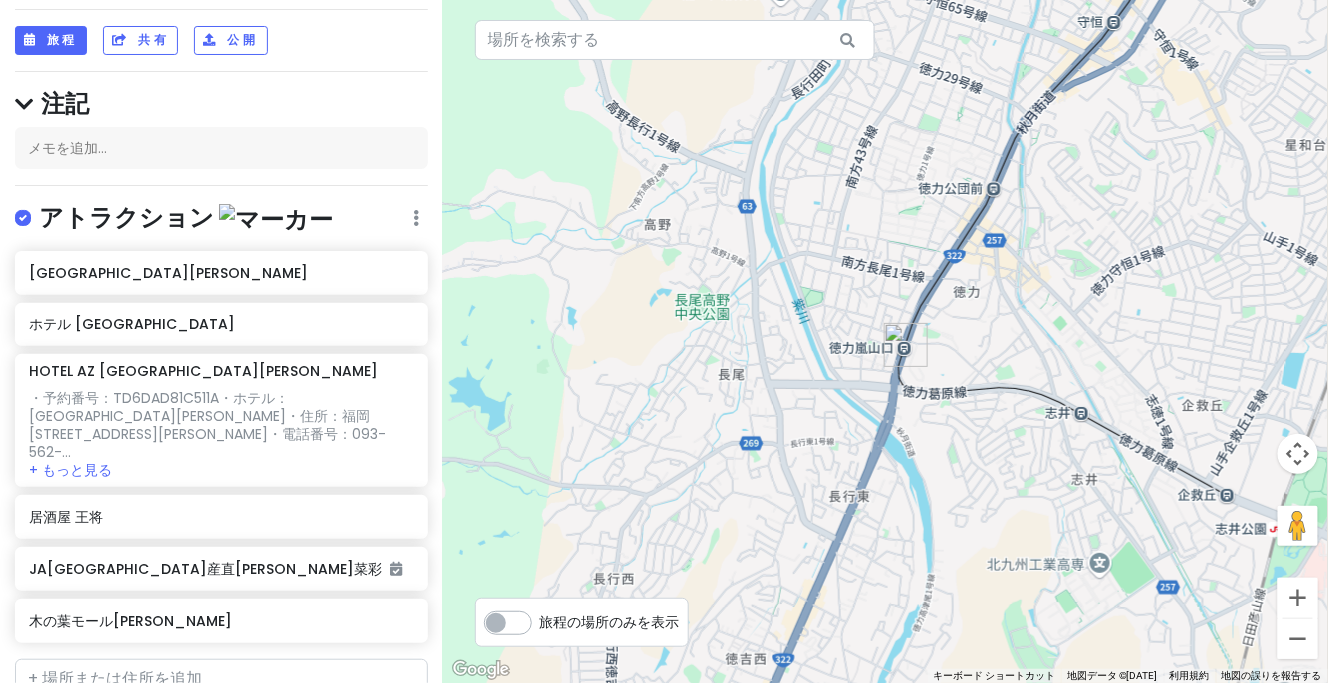drag, startPoint x: 998, startPoint y: 306, endPoint x: 986, endPoint y: 333, distance: 29.546574 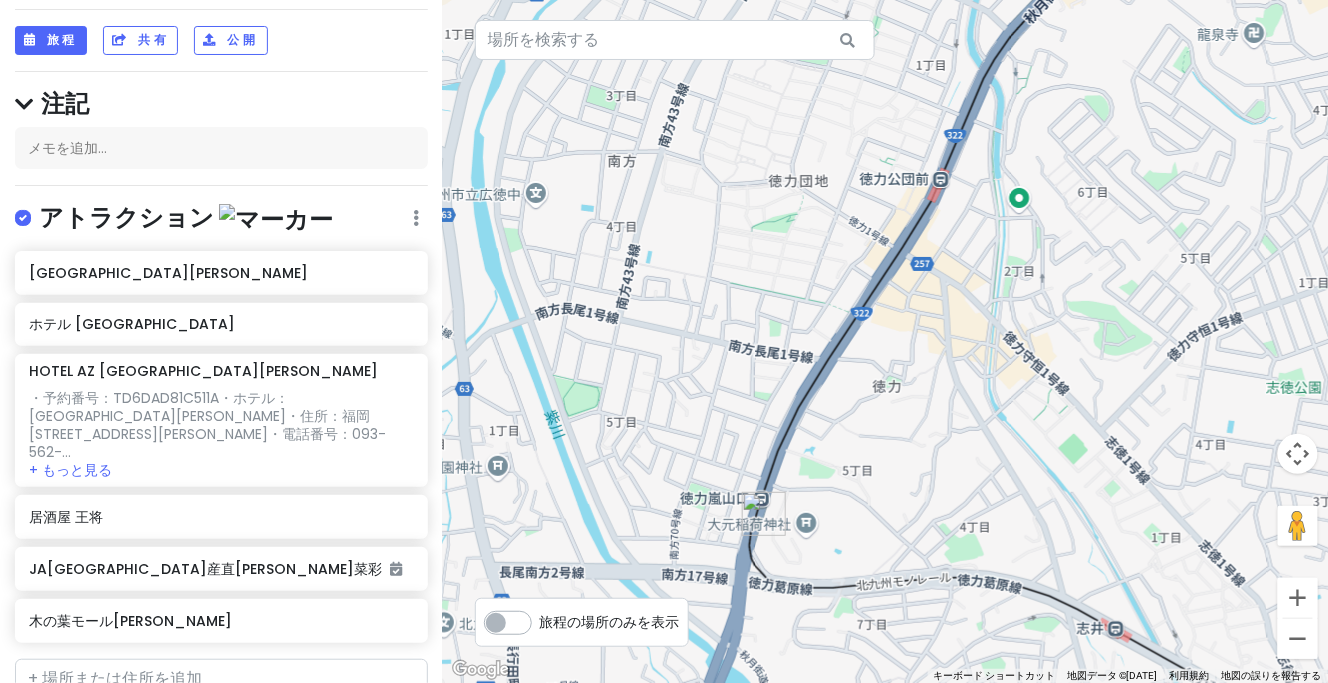 drag, startPoint x: 933, startPoint y: 452, endPoint x: 995, endPoint y: 362, distance: 109.28861 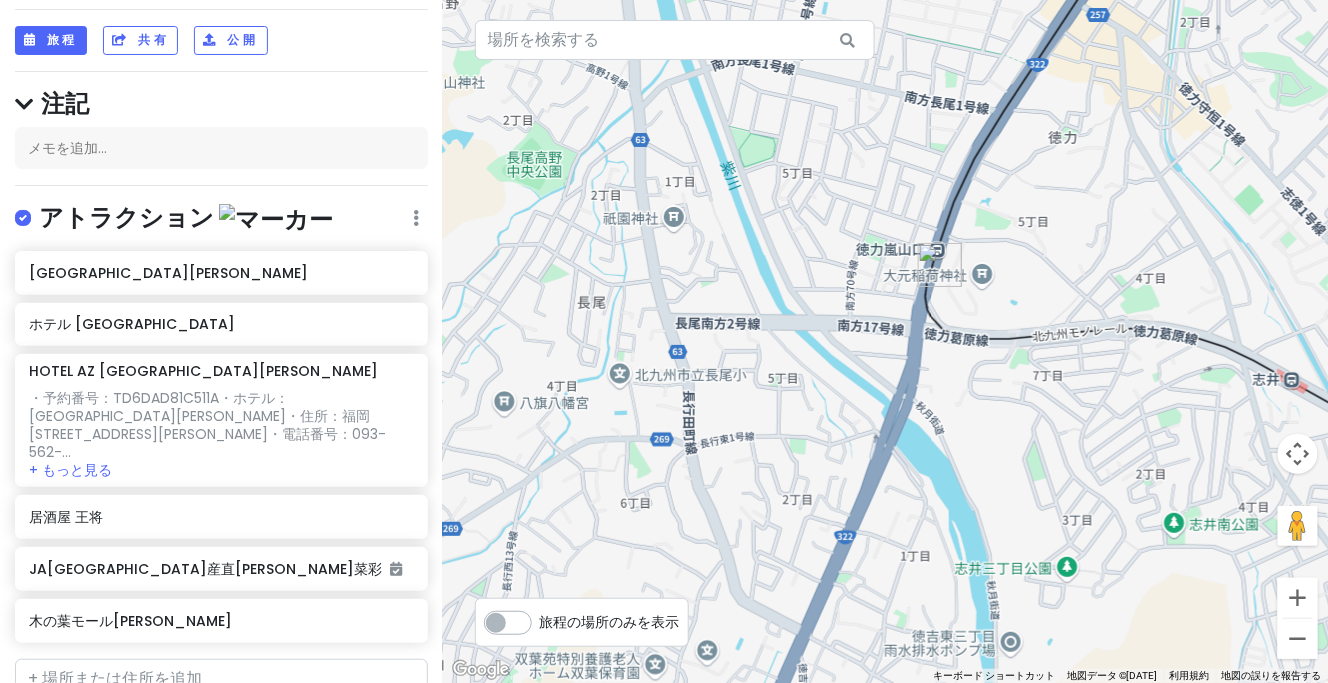 drag, startPoint x: 967, startPoint y: 334, endPoint x: 1020, endPoint y: 296, distance: 65.21503 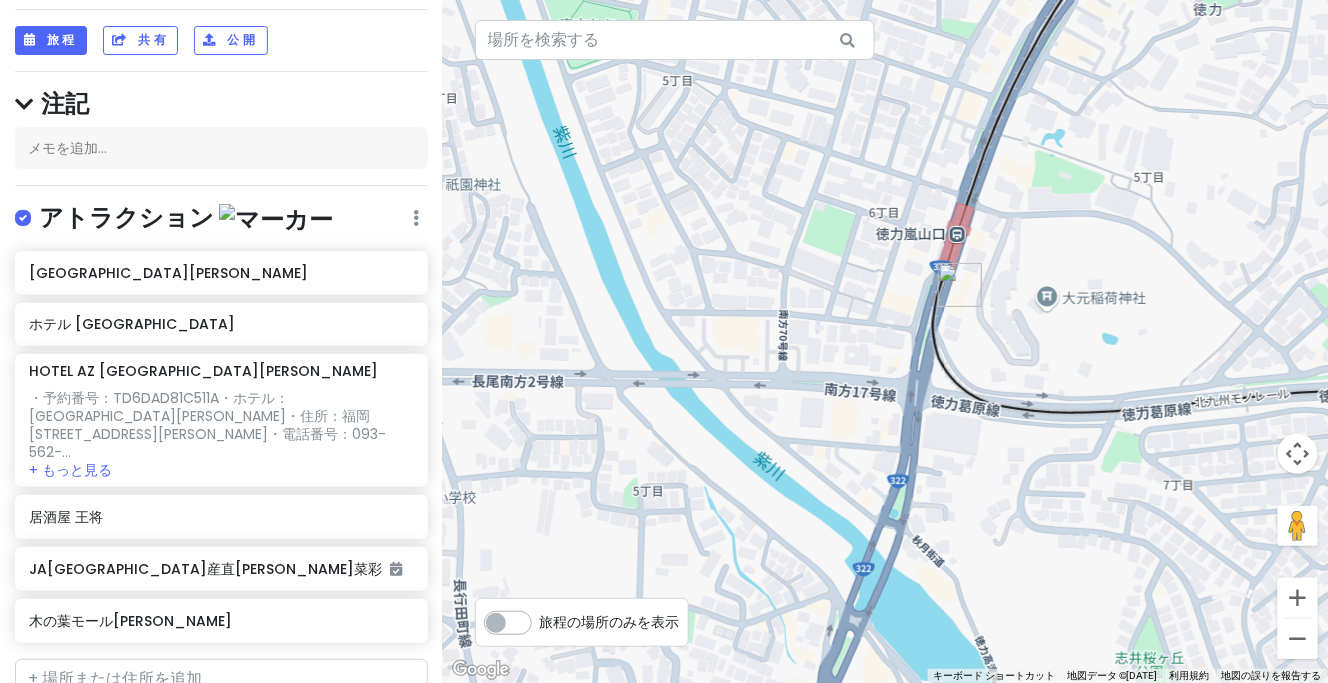 click at bounding box center [885, 341] 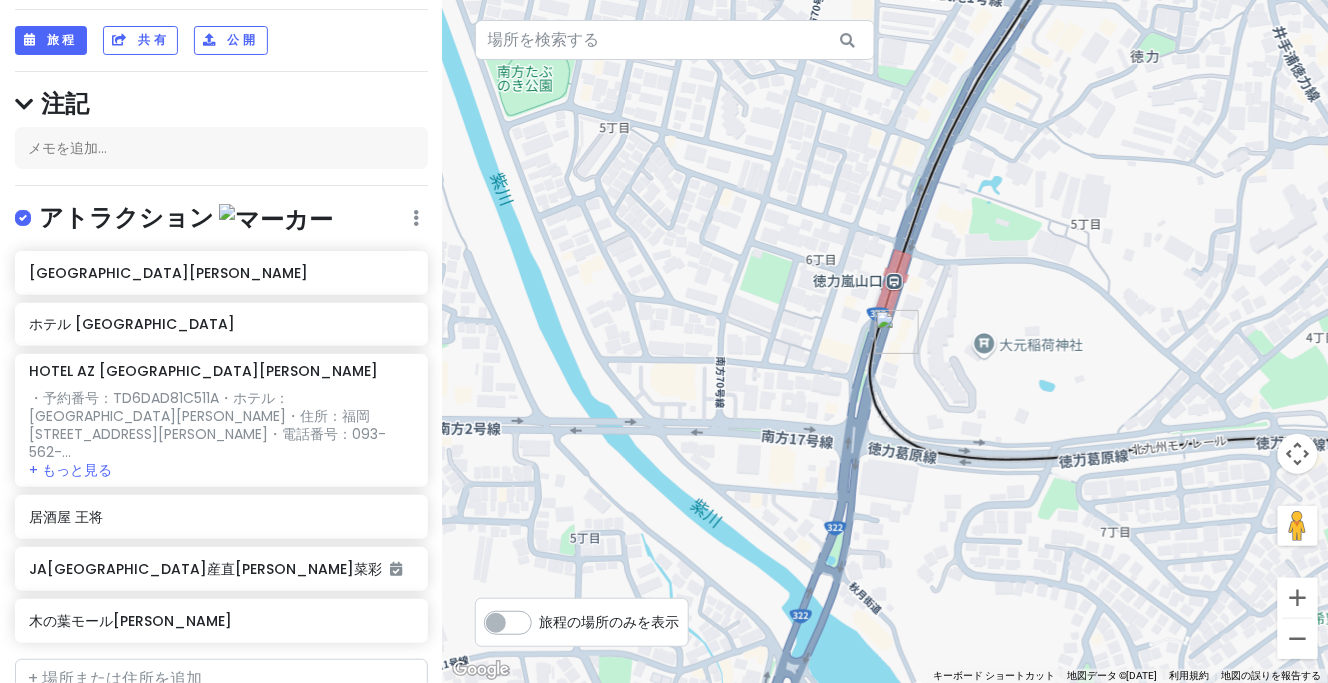 drag, startPoint x: 1022, startPoint y: 346, endPoint x: 955, endPoint y: 306, distance: 78.03204 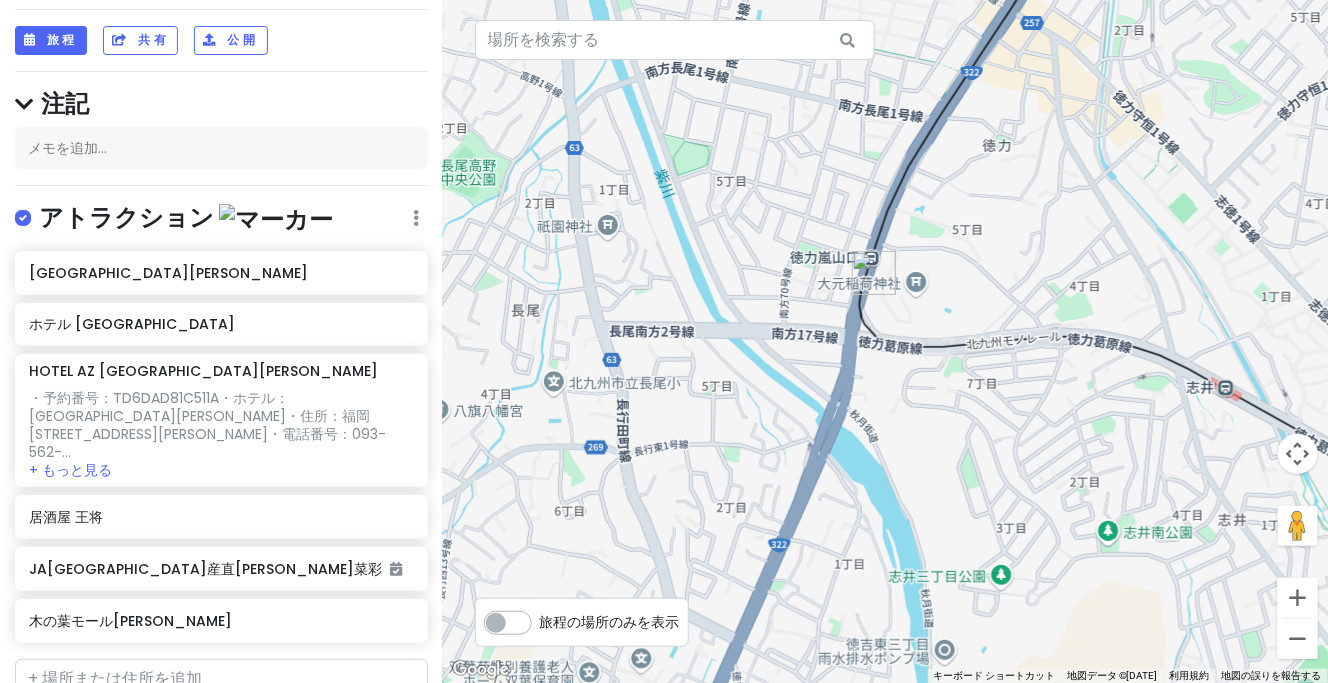 drag, startPoint x: 1039, startPoint y: 316, endPoint x: 893, endPoint y: 239, distance: 165.0606 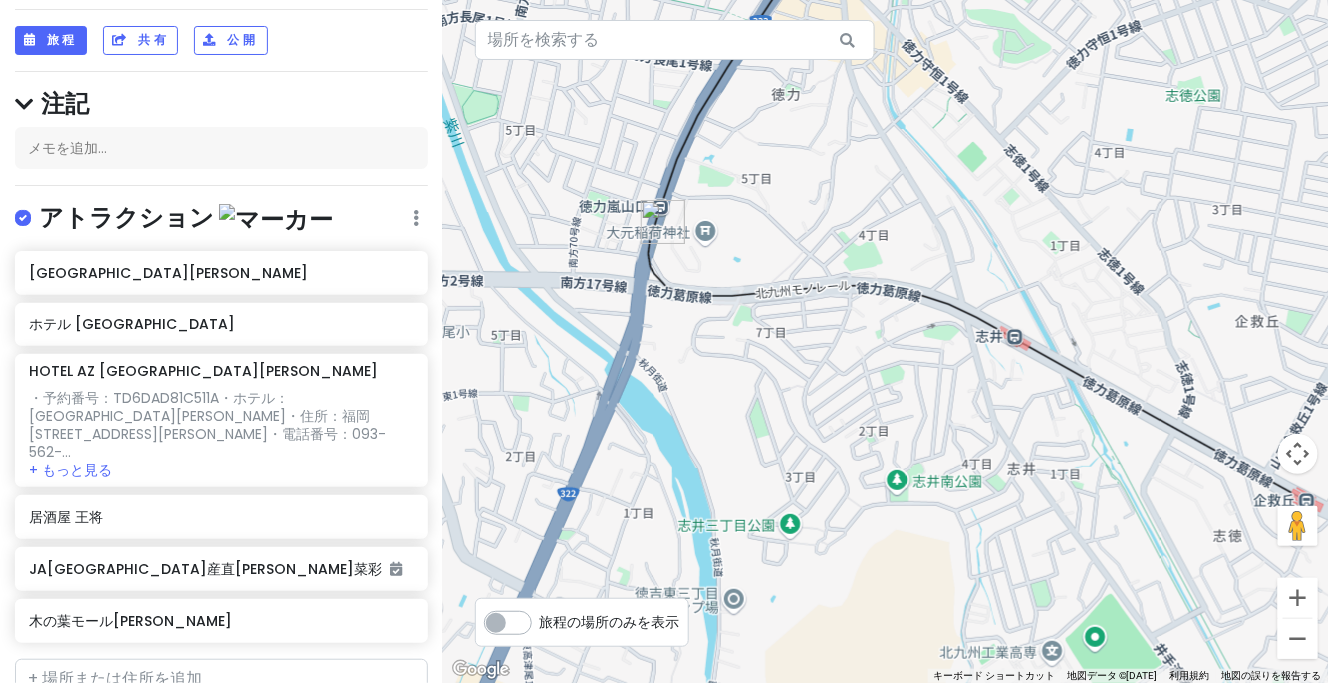 drag, startPoint x: 846, startPoint y: 289, endPoint x: 940, endPoint y: 372, distance: 125.39936 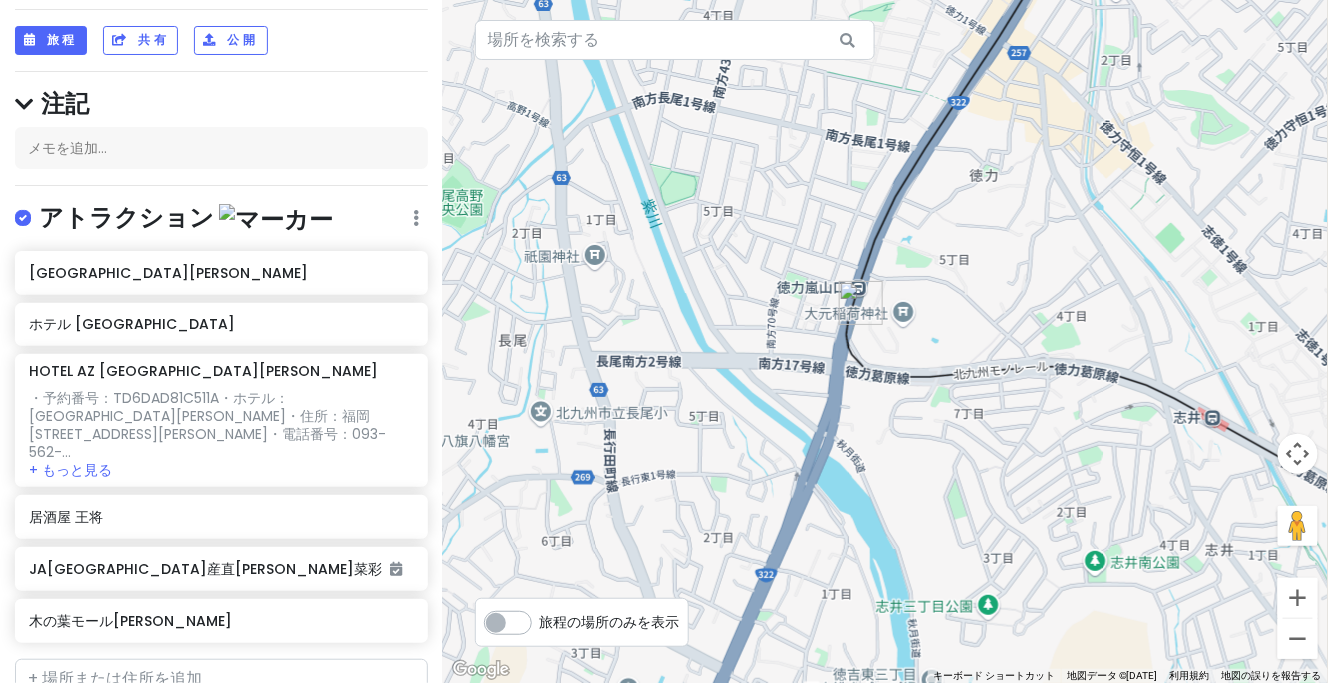 drag, startPoint x: 865, startPoint y: 278, endPoint x: 995, endPoint y: 321, distance: 136.92699 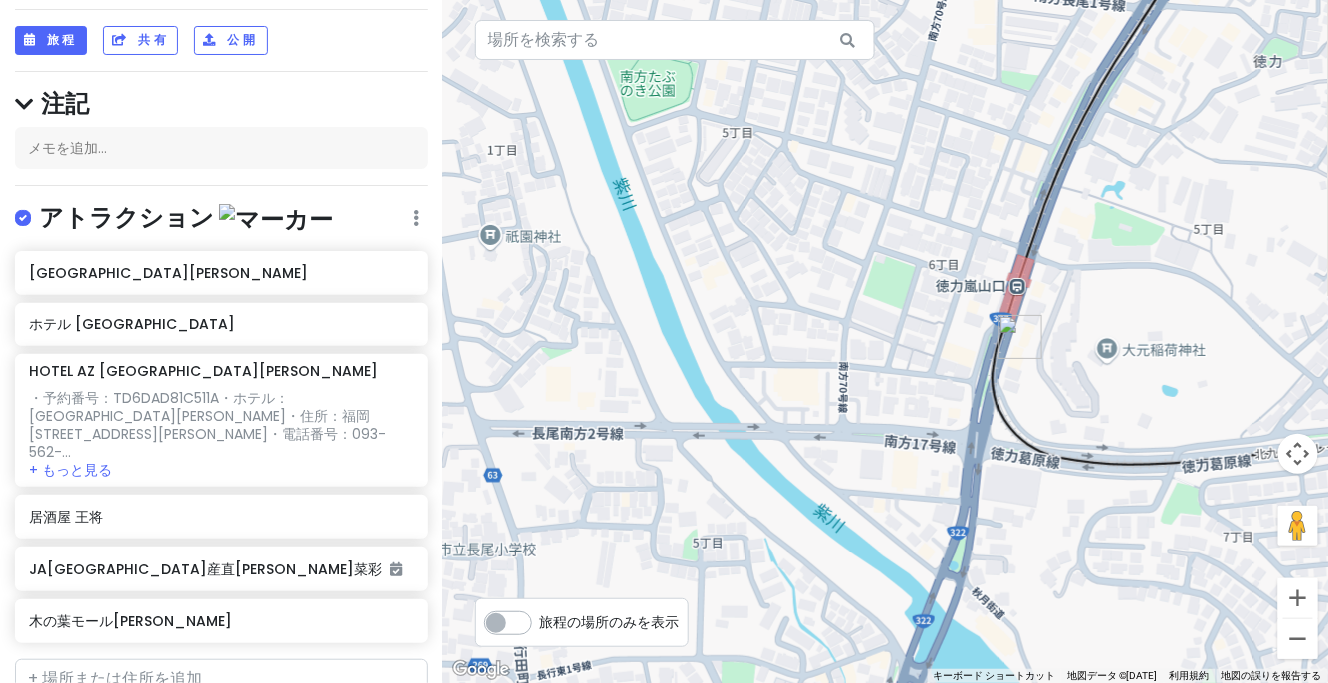 drag, startPoint x: 965, startPoint y: 352, endPoint x: 980, endPoint y: 342, distance: 18.027756 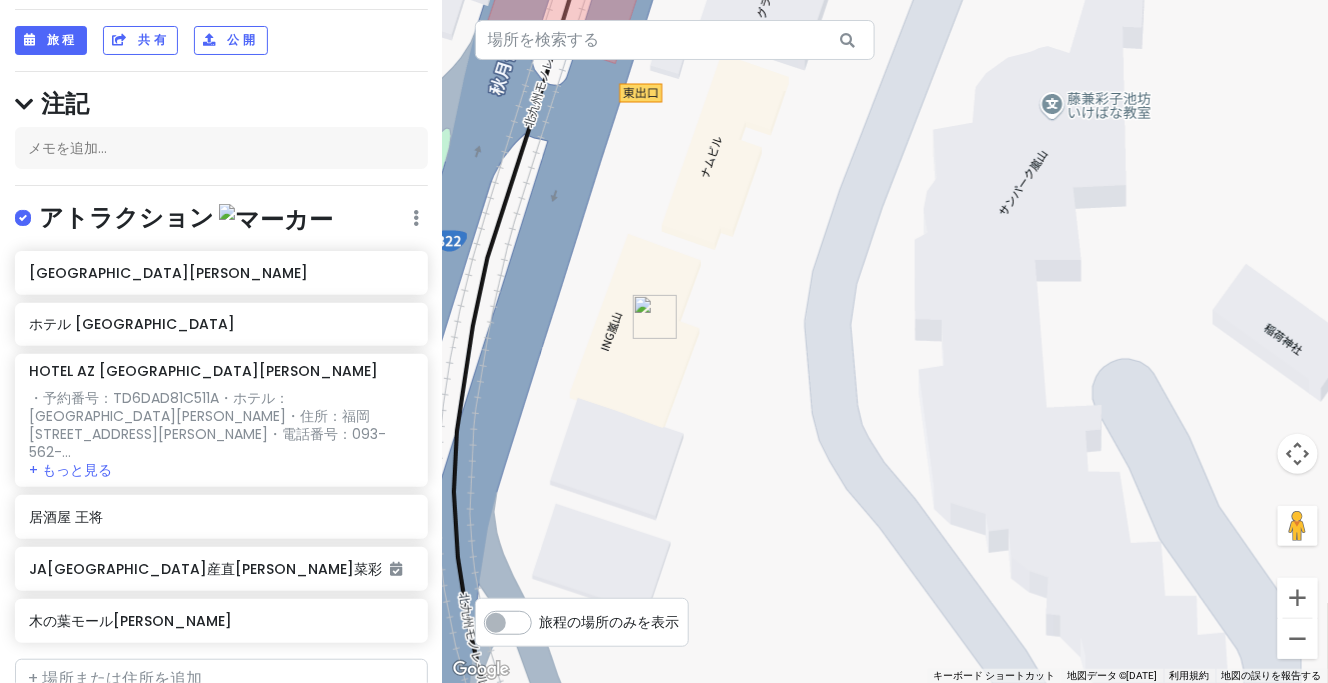drag, startPoint x: 780, startPoint y: 256, endPoint x: 947, endPoint y: 336, distance: 185.1729 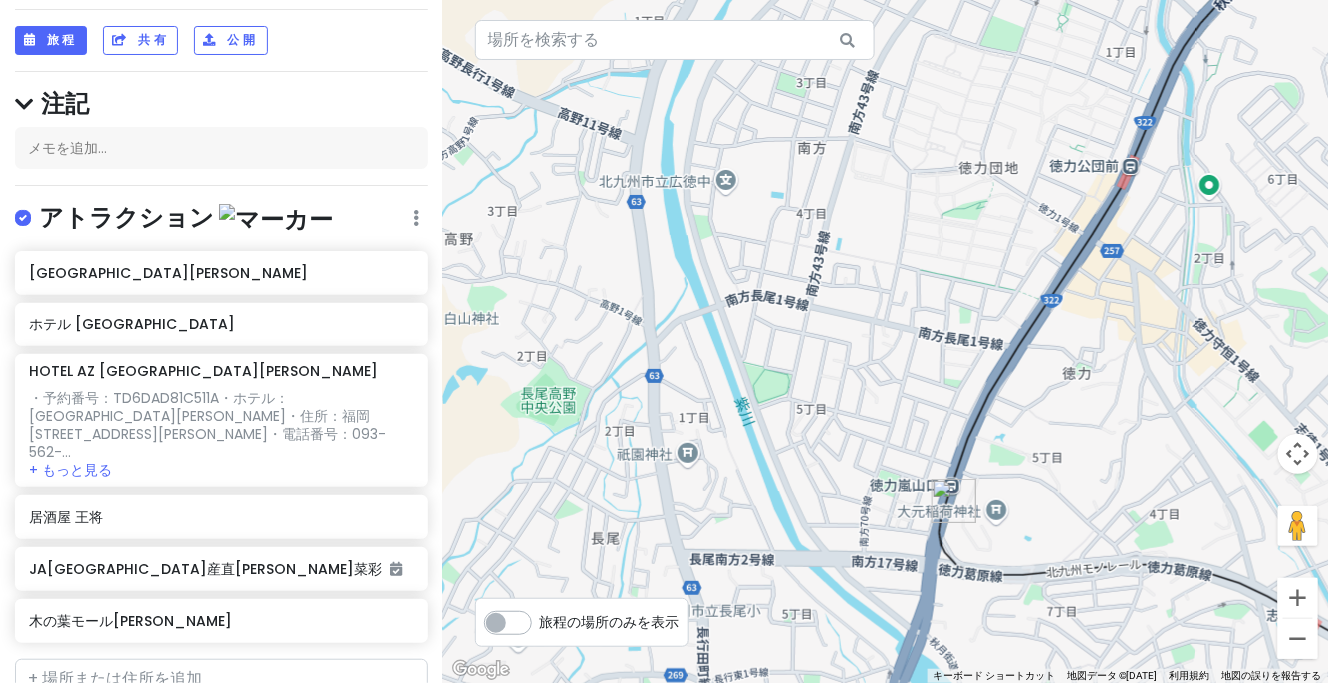 drag, startPoint x: 892, startPoint y: 378, endPoint x: 907, endPoint y: 373, distance: 15.811388 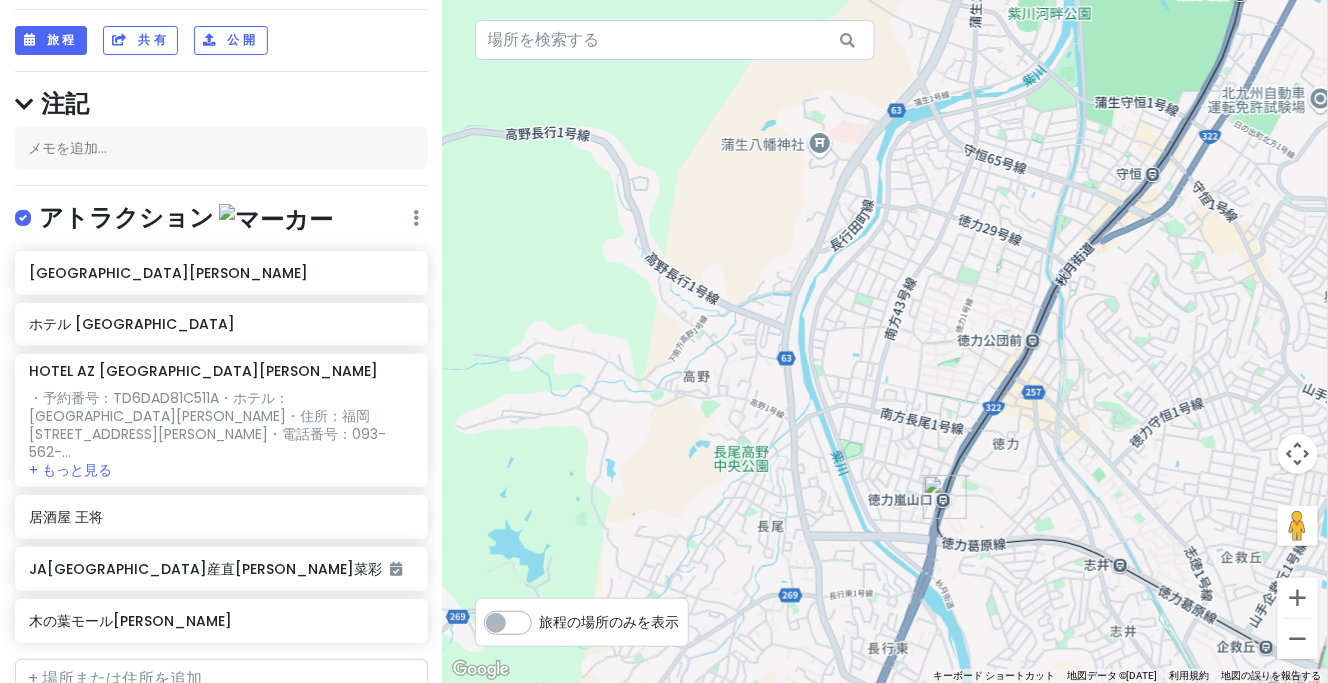 drag, startPoint x: 787, startPoint y: 208, endPoint x: 870, endPoint y: 474, distance: 278.64853 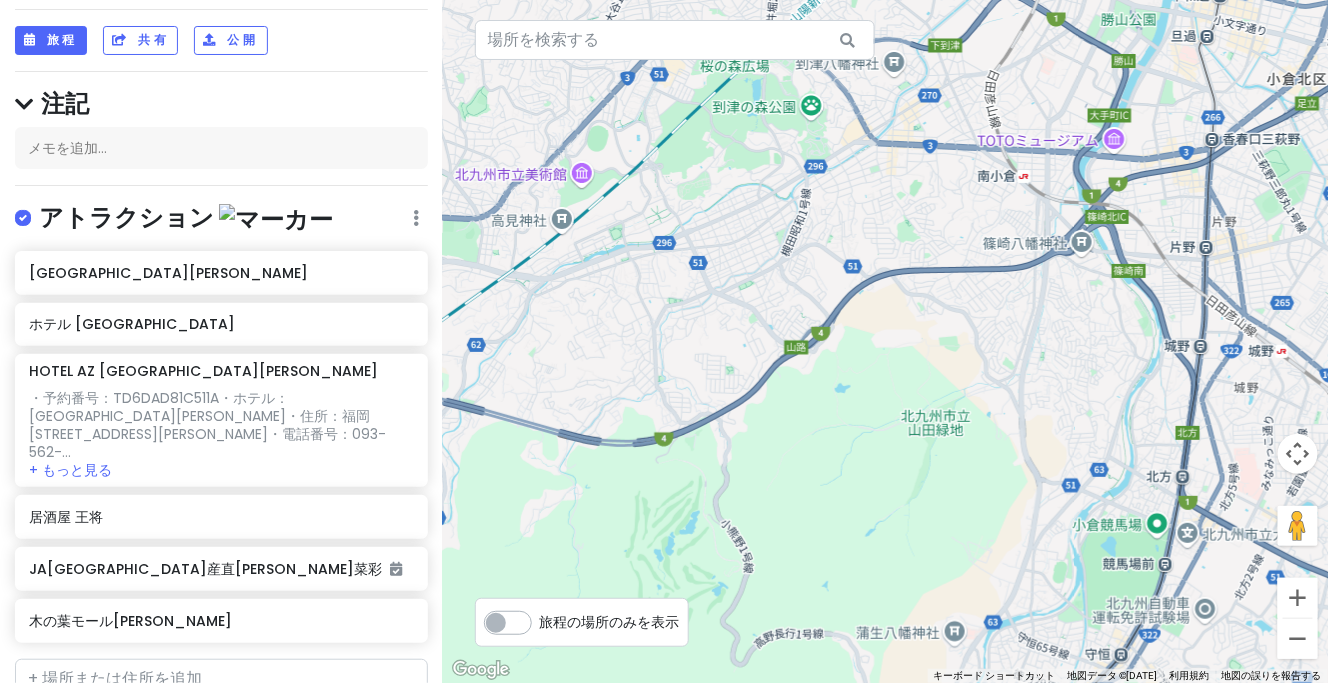 drag, startPoint x: 965, startPoint y: 328, endPoint x: 864, endPoint y: 513, distance: 210.77477 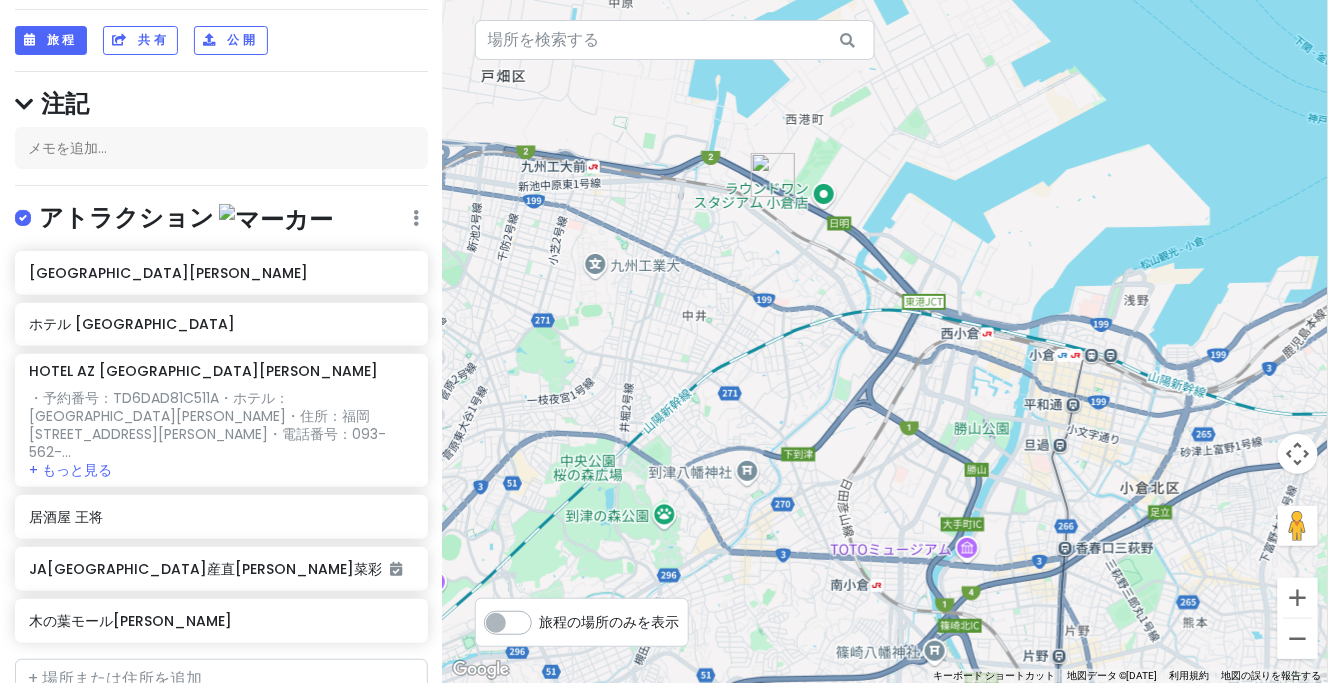 drag, startPoint x: 491, startPoint y: 299, endPoint x: 591, endPoint y: 418, distance: 155.4381 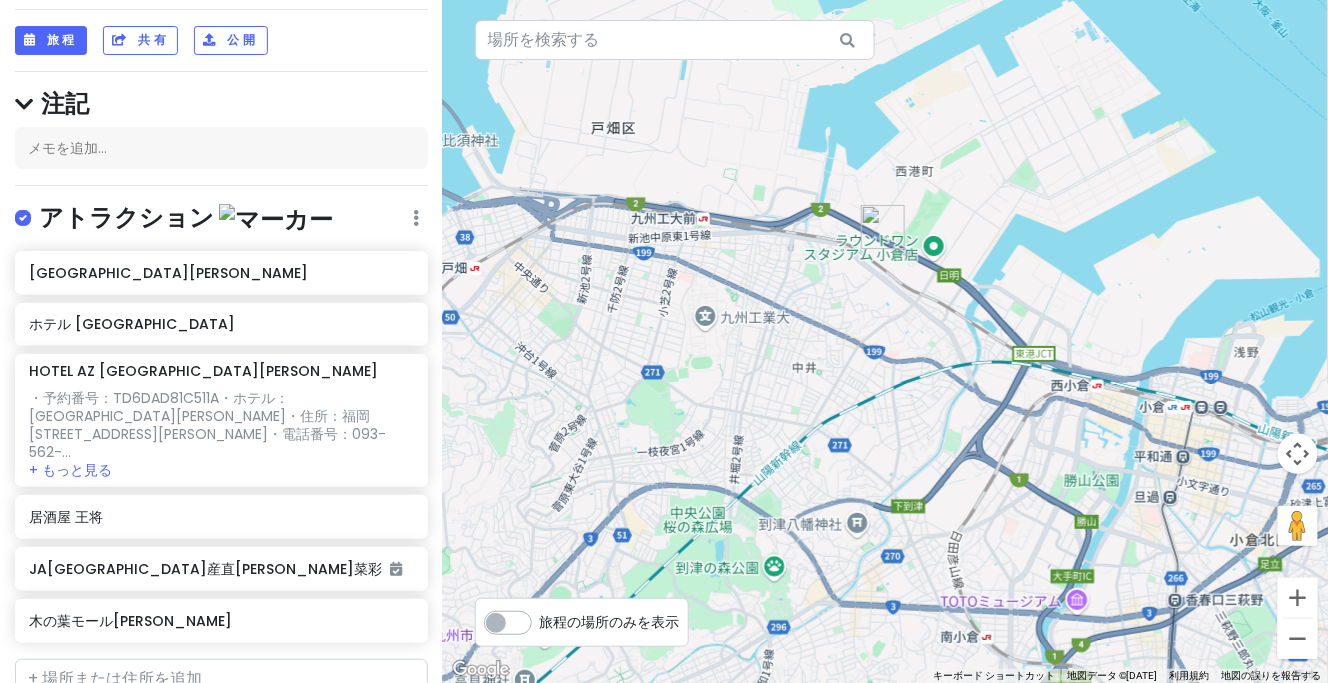 drag, startPoint x: 672, startPoint y: 433, endPoint x: 875, endPoint y: 408, distance: 204.53362 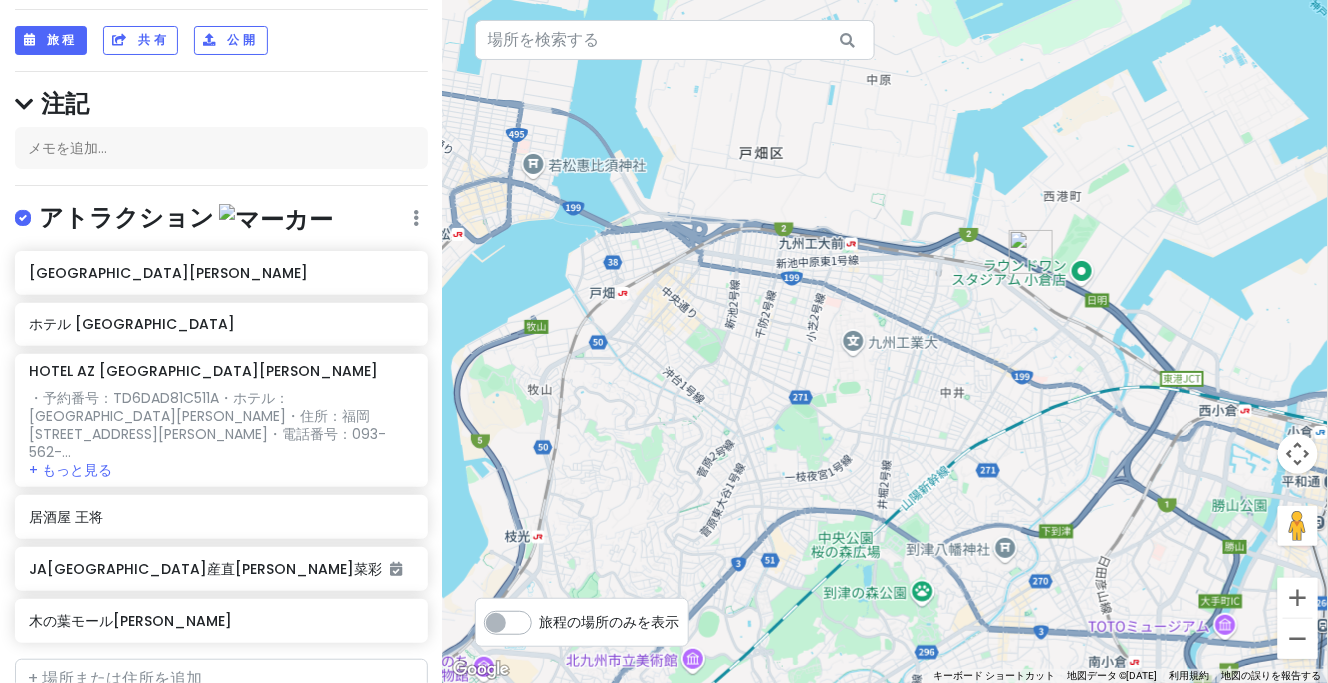 drag, startPoint x: 1046, startPoint y: 346, endPoint x: 924, endPoint y: 382, distance: 127.20063 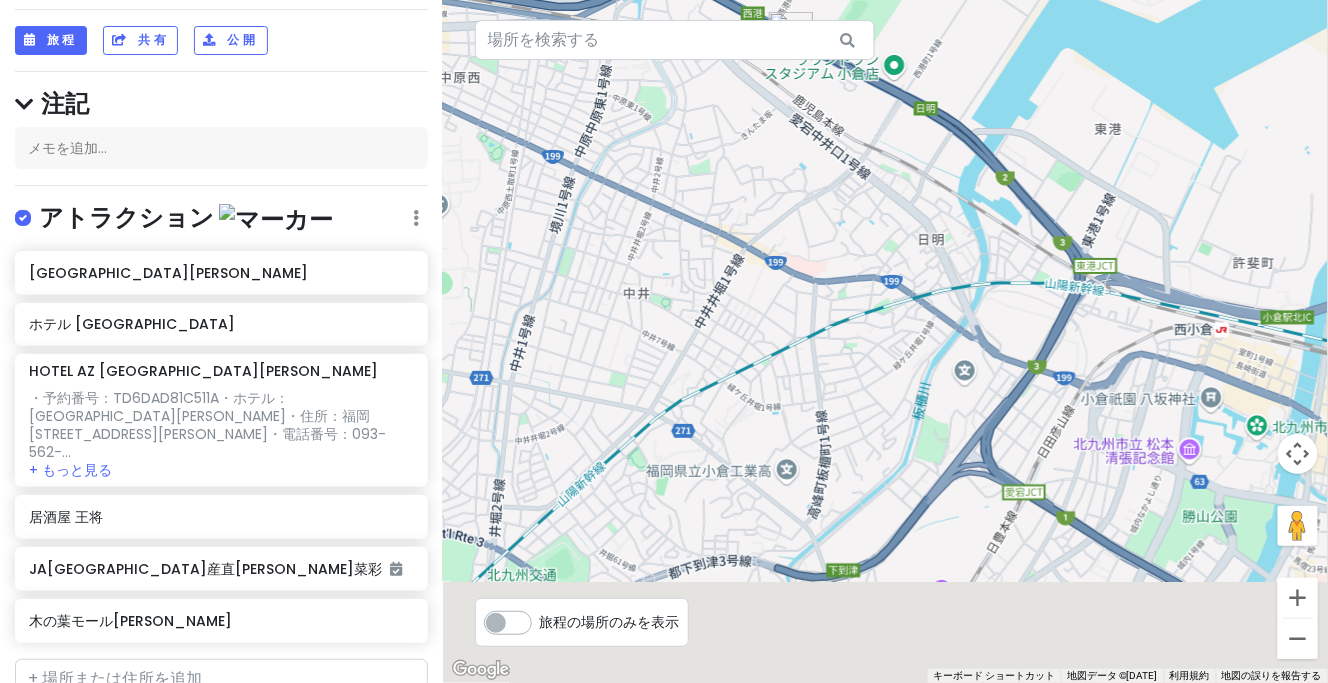 drag, startPoint x: 939, startPoint y: 450, endPoint x: 884, endPoint y: 262, distance: 195.88007 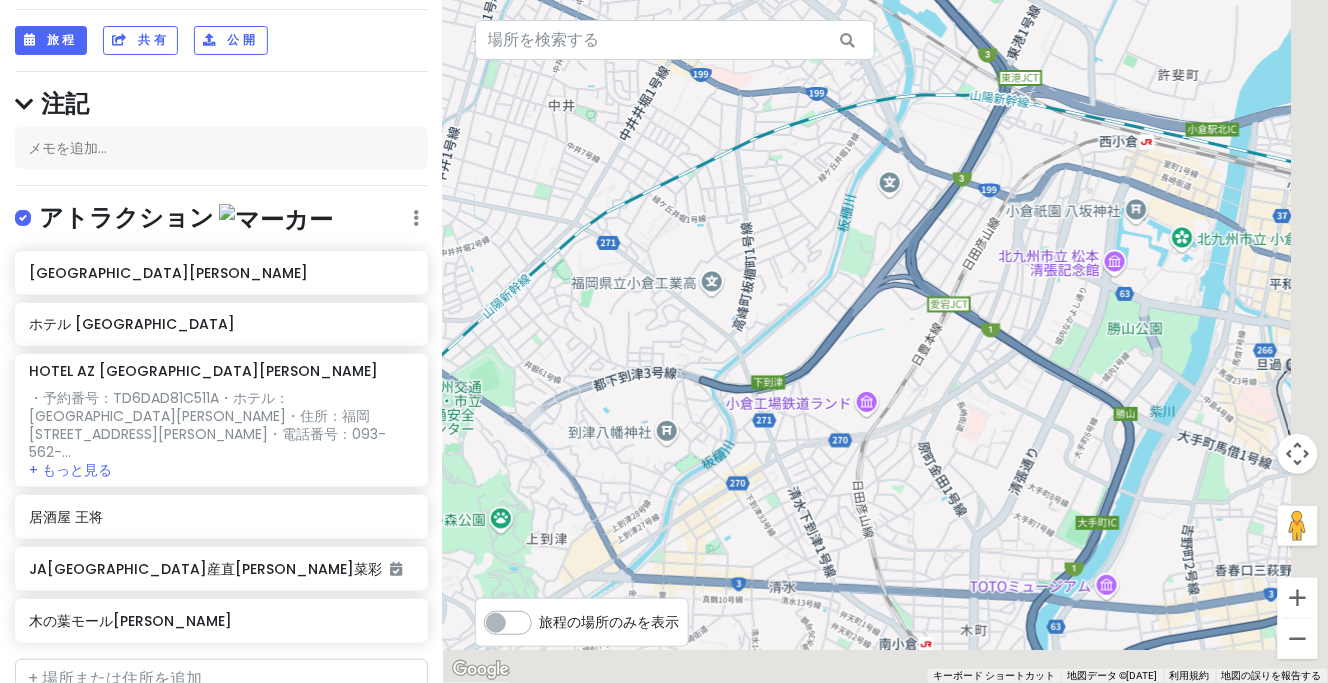 drag, startPoint x: 868, startPoint y: 416, endPoint x: 799, endPoint y: 222, distance: 205.90532 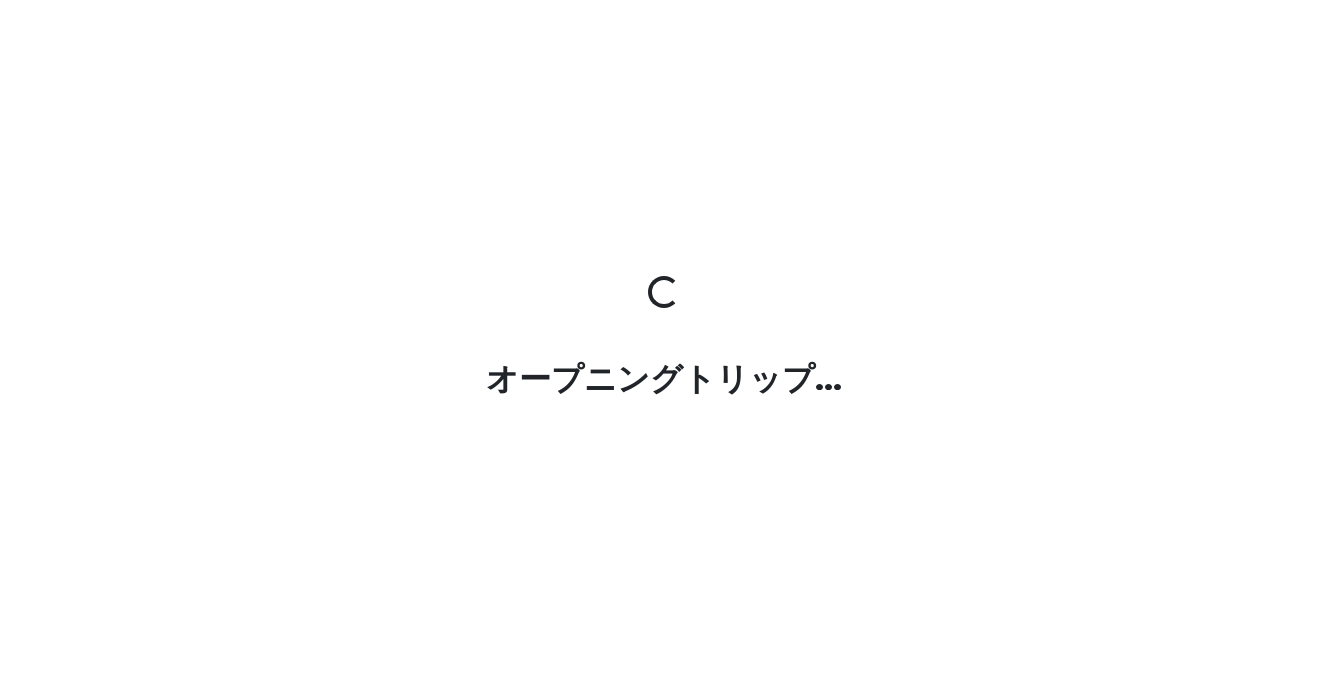 scroll, scrollTop: 0, scrollLeft: 0, axis: both 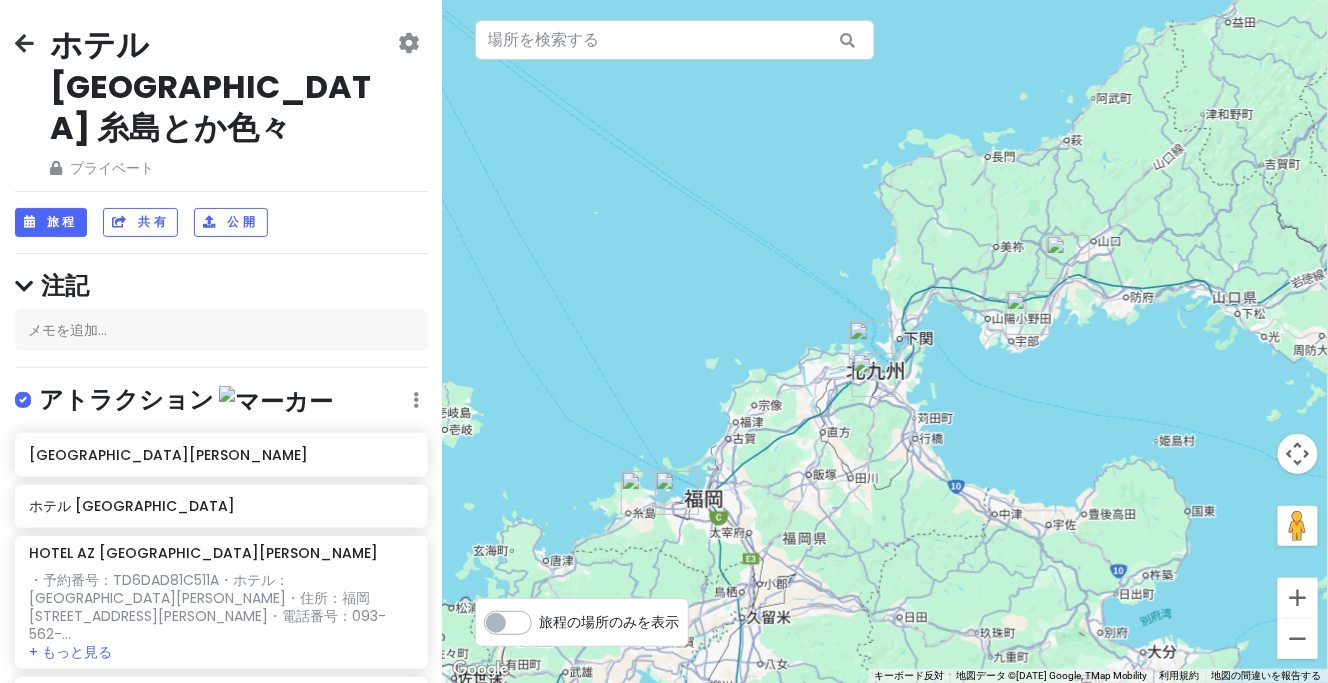 drag, startPoint x: 994, startPoint y: 324, endPoint x: 962, endPoint y: 381, distance: 65.36819 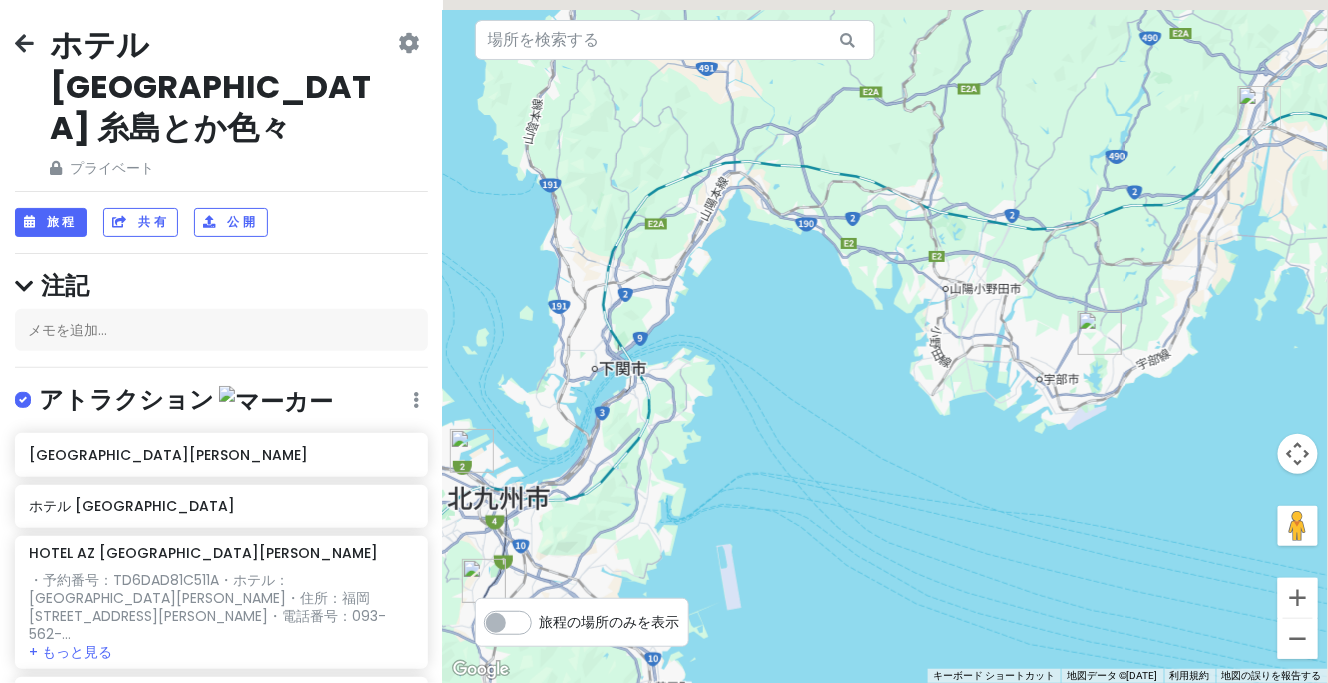 drag, startPoint x: 828, startPoint y: 315, endPoint x: 992, endPoint y: 391, distance: 180.75398 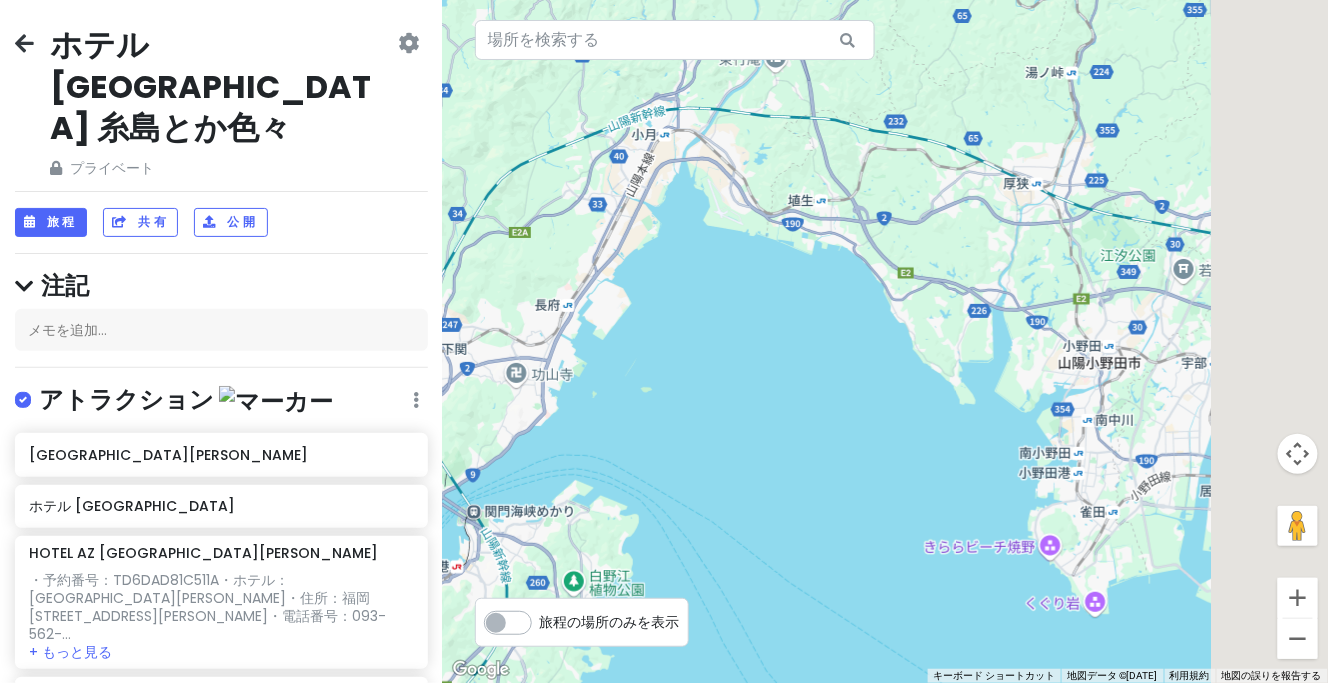 drag, startPoint x: 913, startPoint y: 374, endPoint x: 765, endPoint y: 333, distance: 153.57408 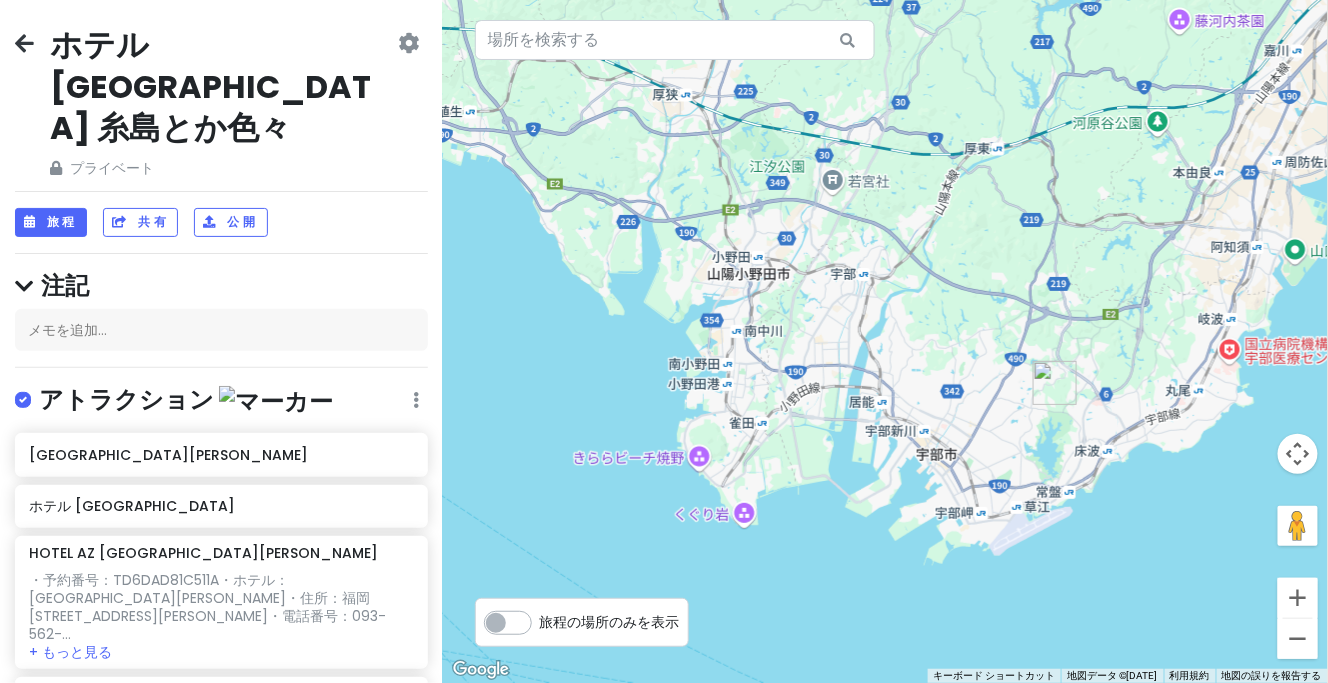 drag, startPoint x: 1057, startPoint y: 368, endPoint x: 840, endPoint y: 319, distance: 222.46349 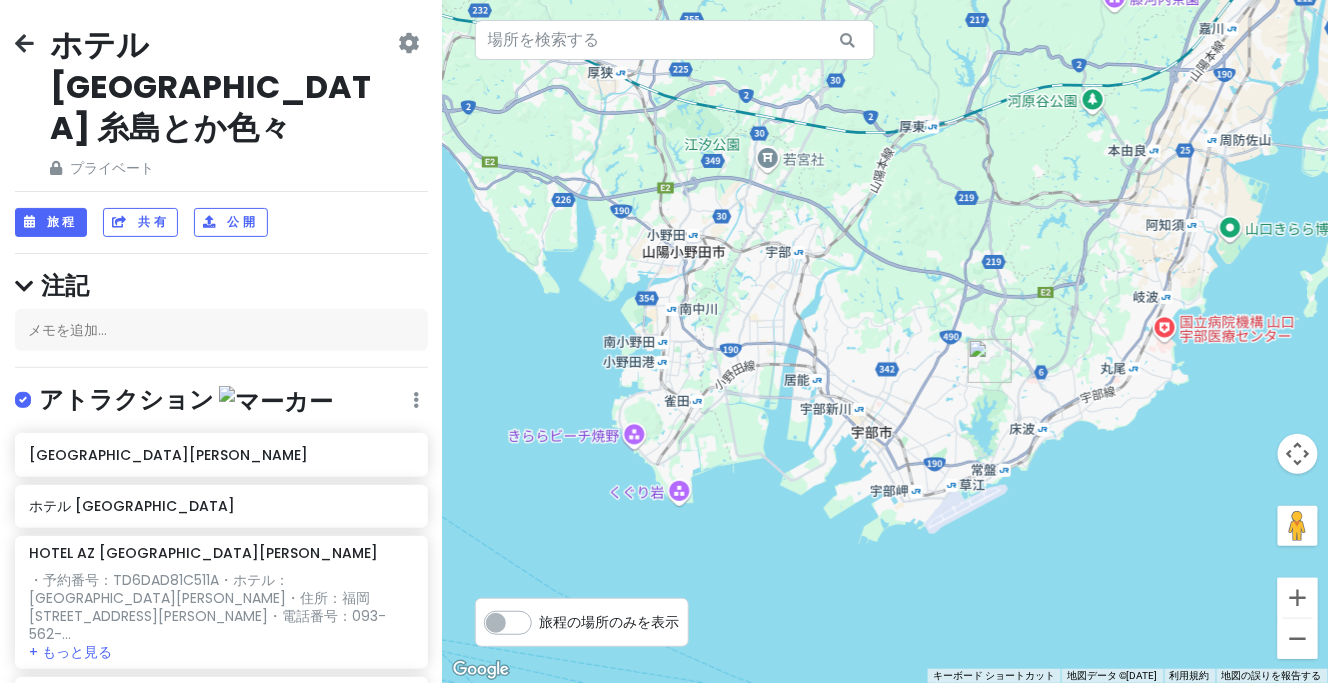 click at bounding box center (990, 361) 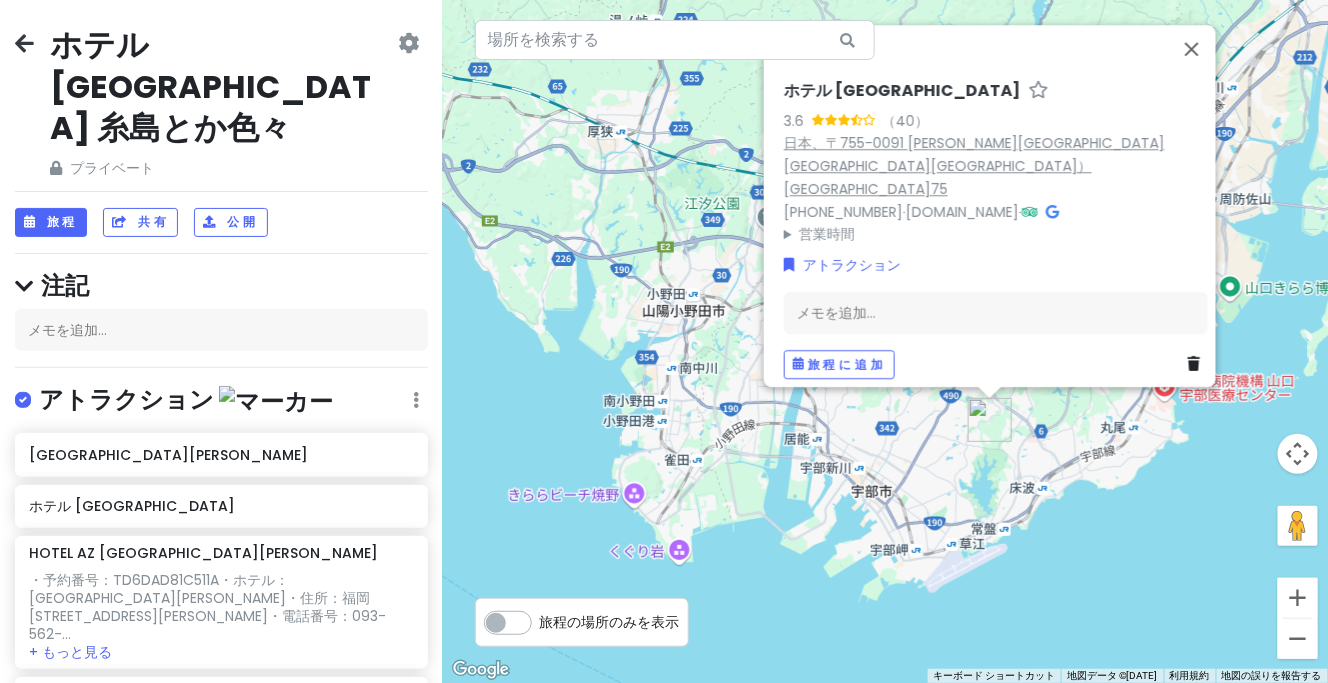 click on "日本、〒755-0091 山口県宇部市上宇部ときわ湖畔）上宇部75" at bounding box center (974, 166) 